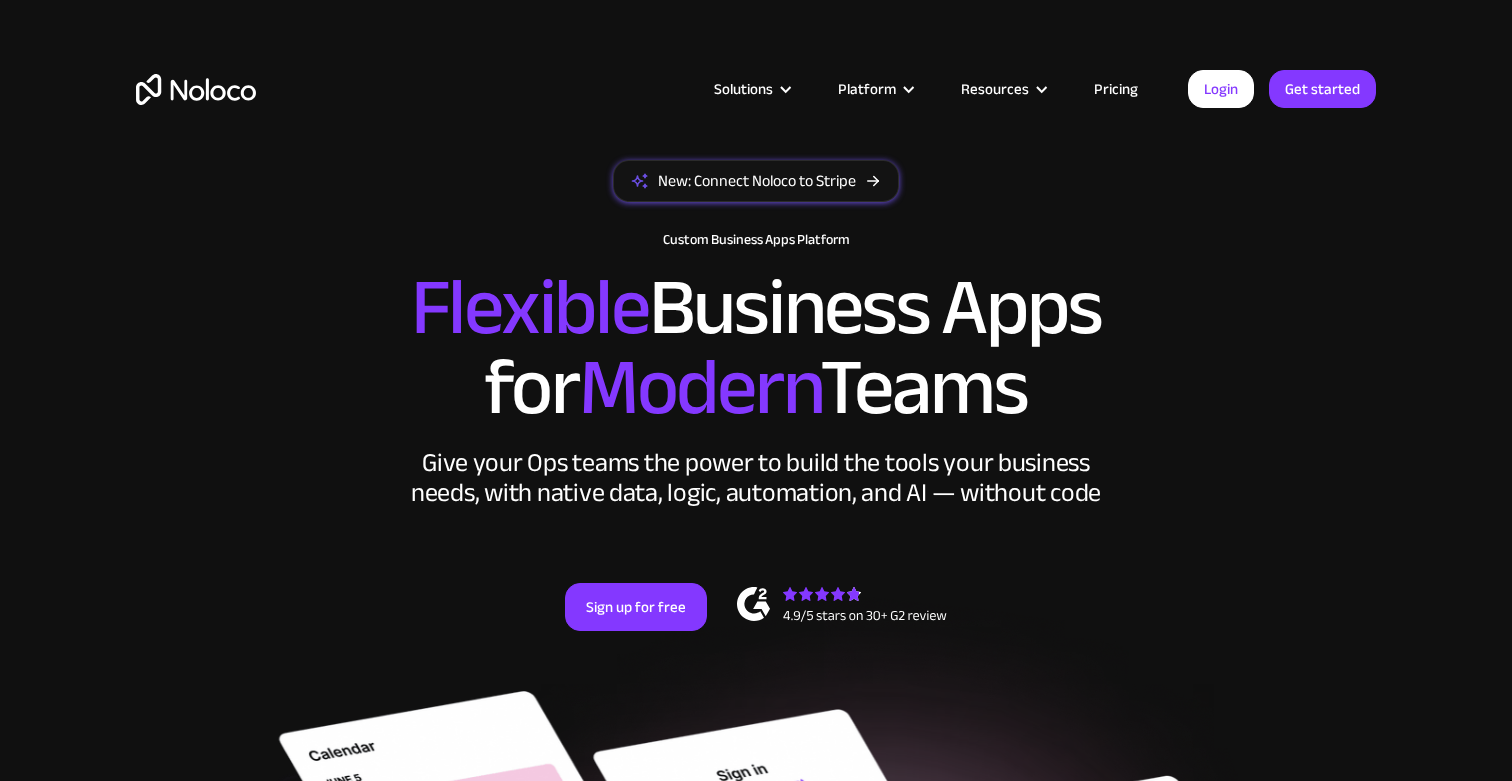 scroll, scrollTop: 0, scrollLeft: 0, axis: both 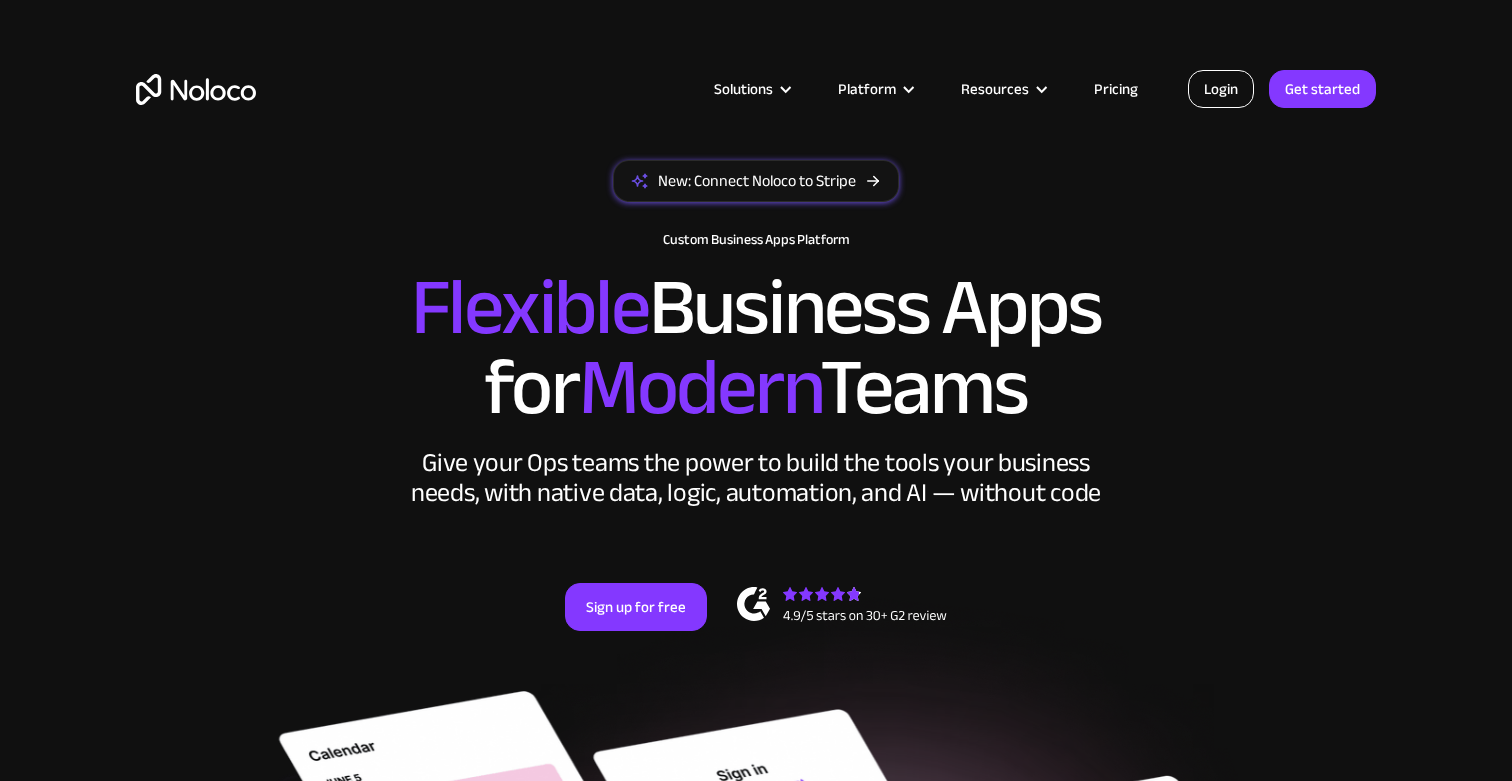click on "Login" at bounding box center (1221, 89) 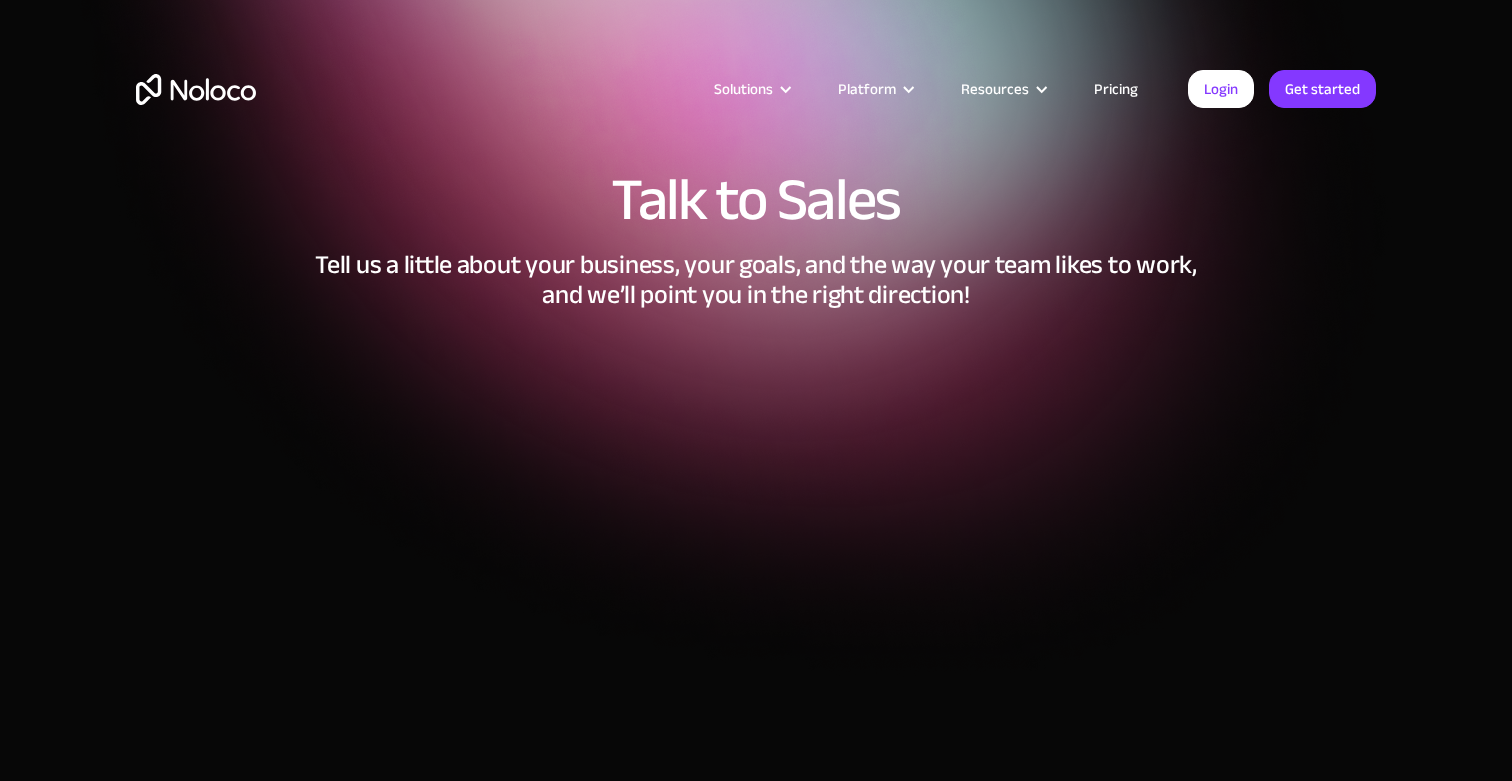 scroll, scrollTop: 0, scrollLeft: 0, axis: both 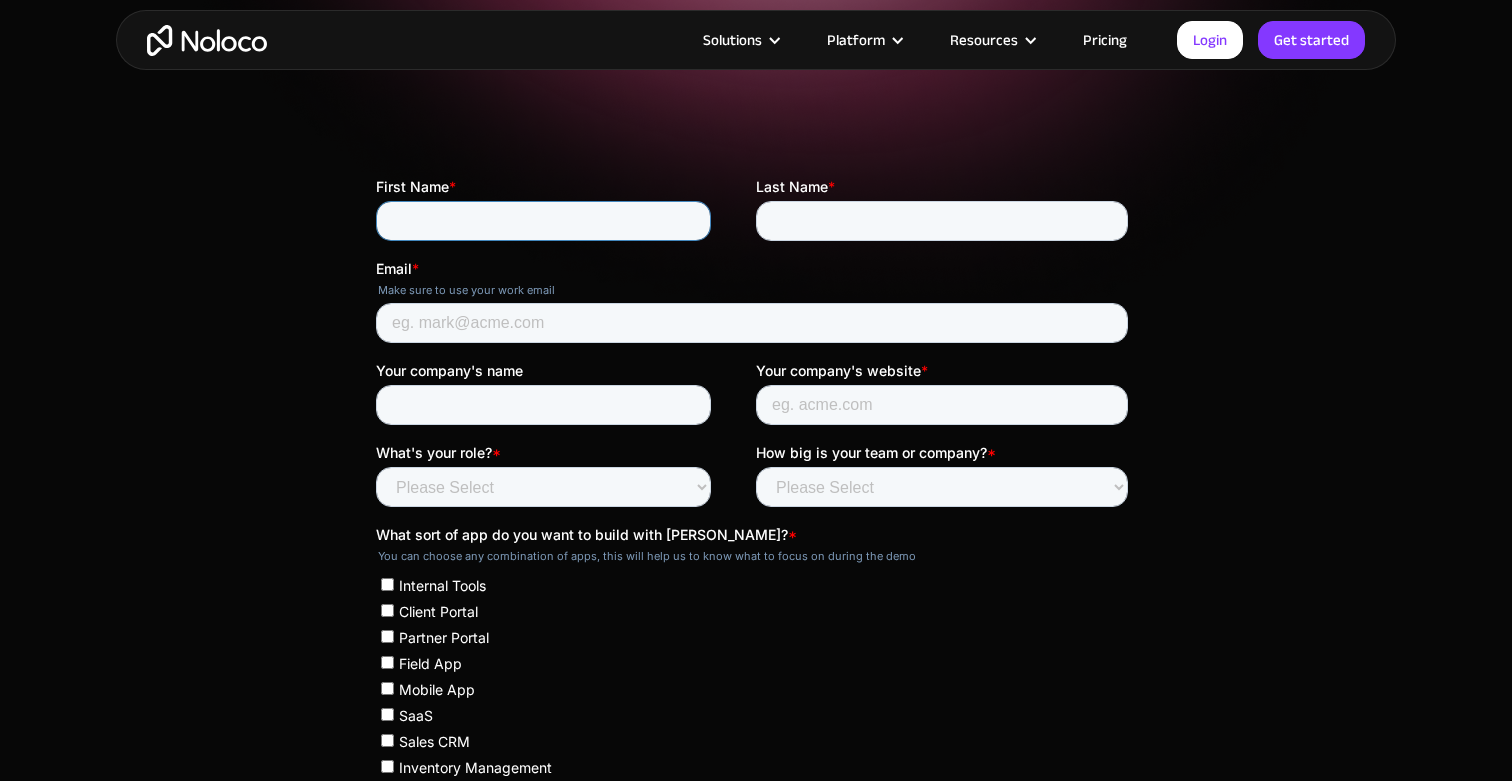 click on "First Name *" at bounding box center (543, 221) 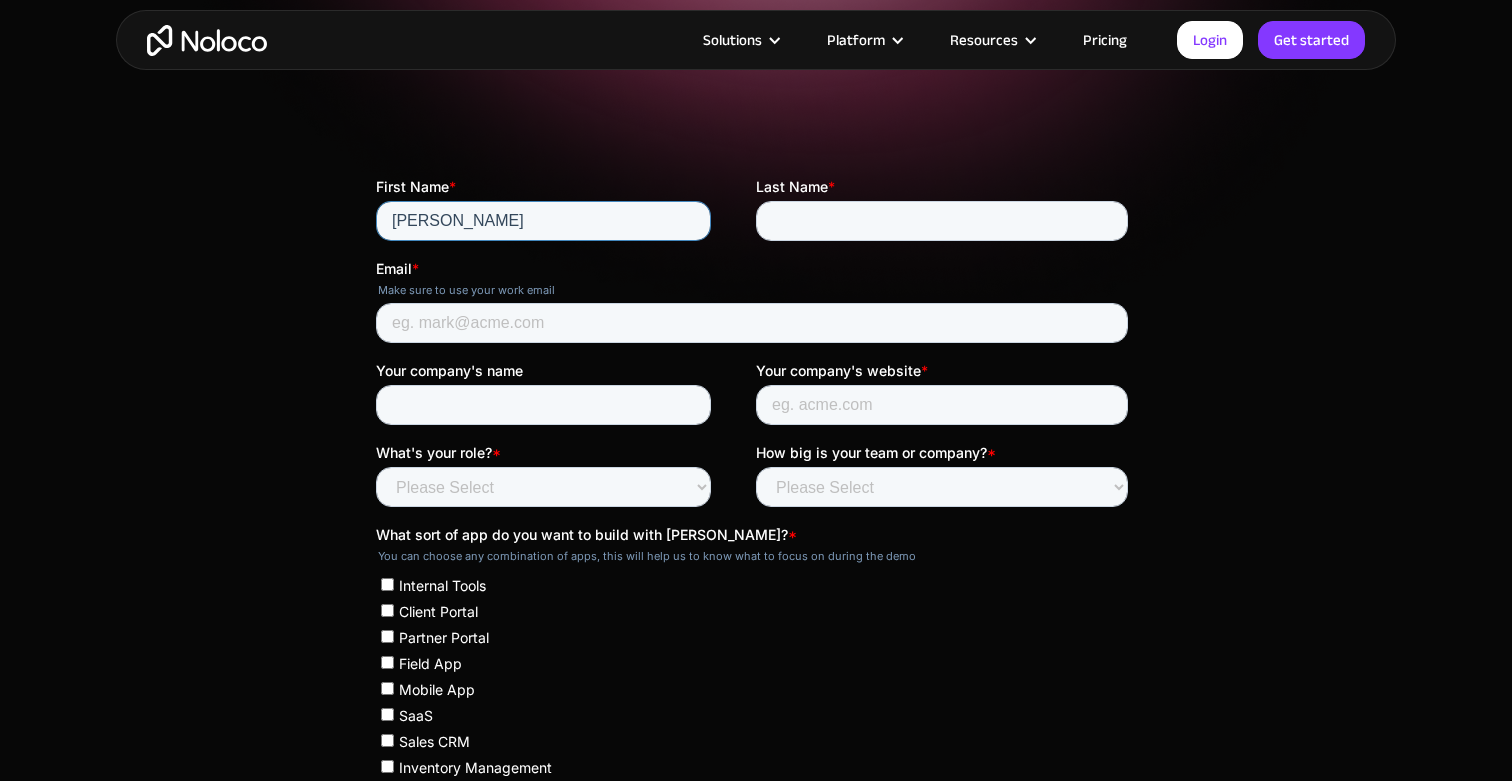 type on "Joern" 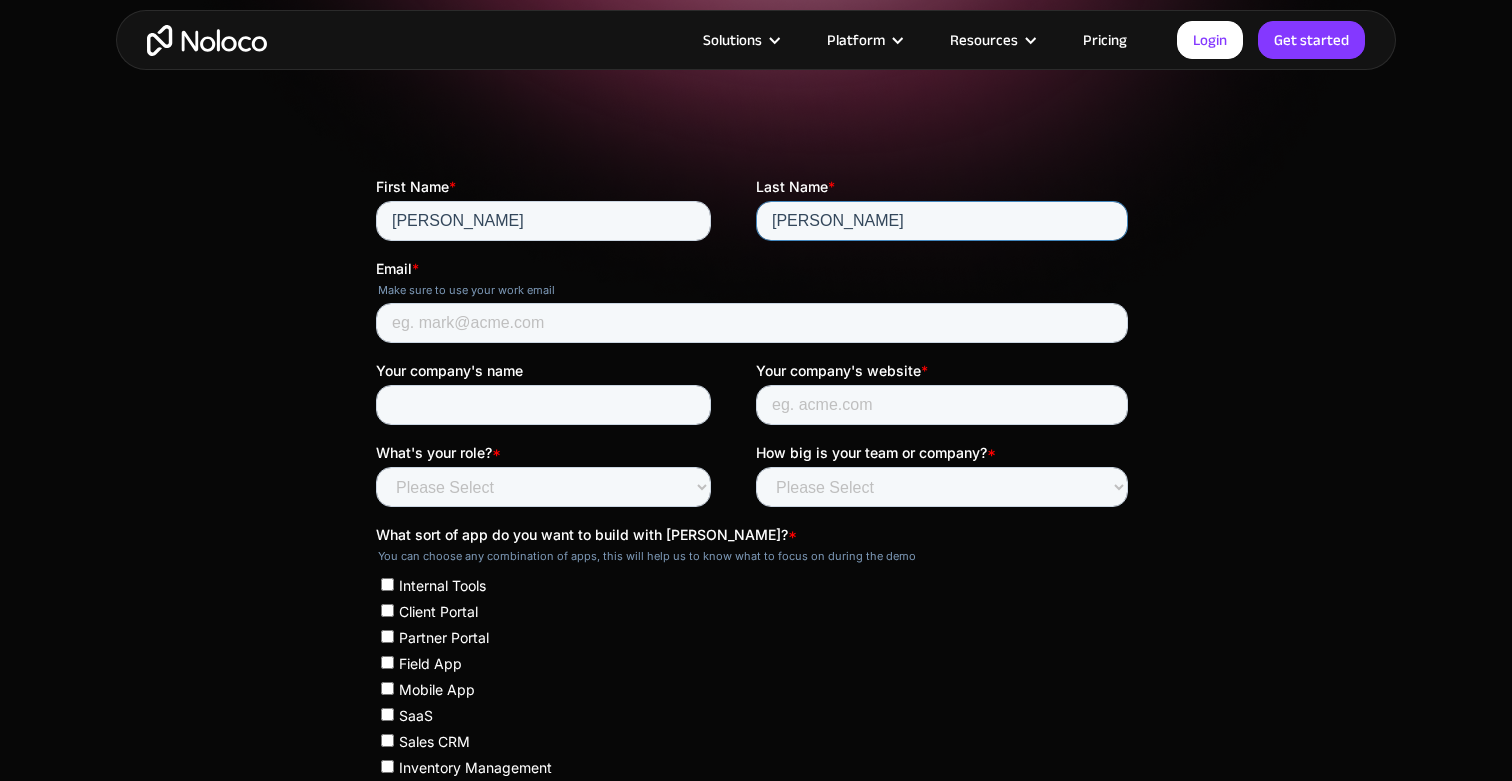 type on "Kuhr" 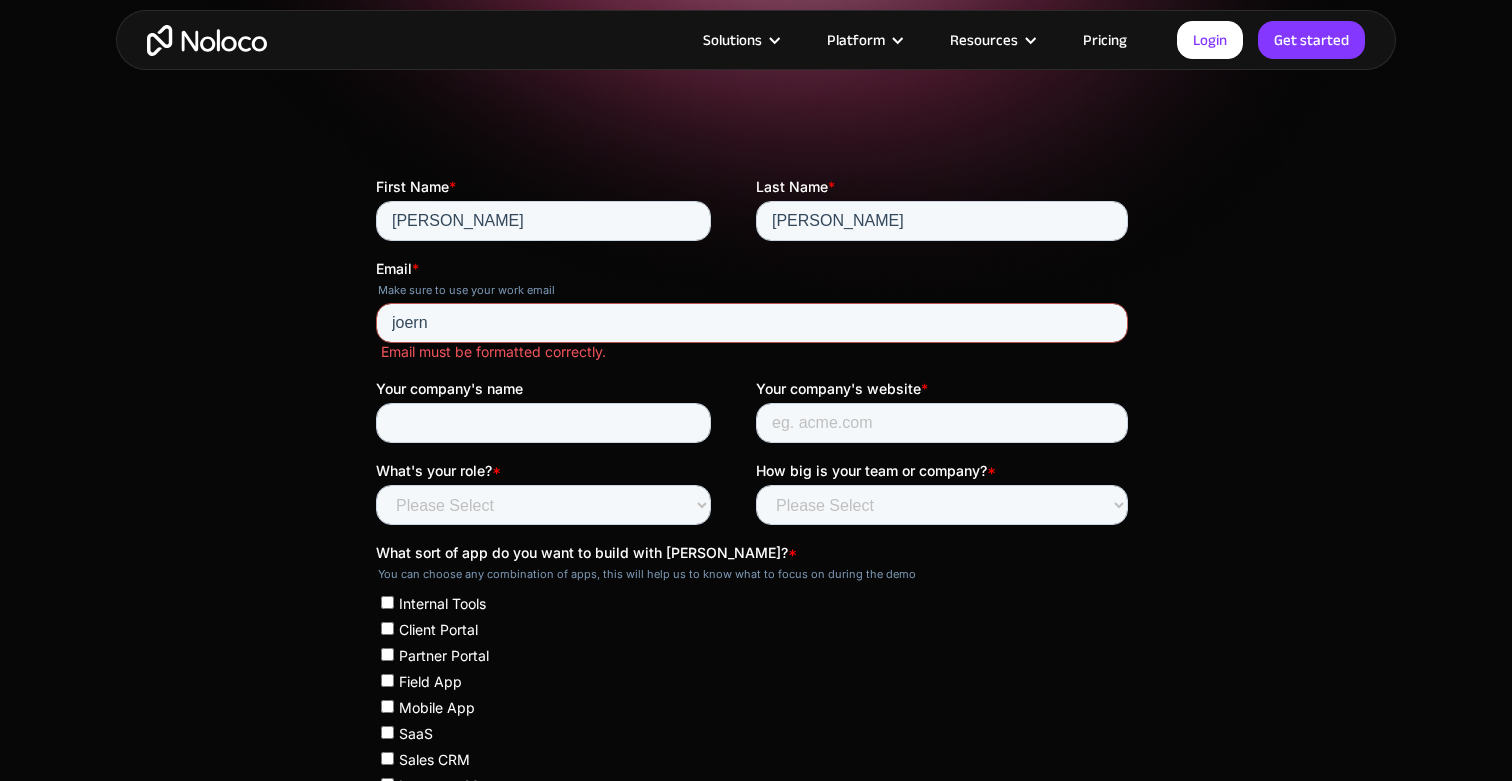 type on "joern.kuhr@sky-sentinel.de" 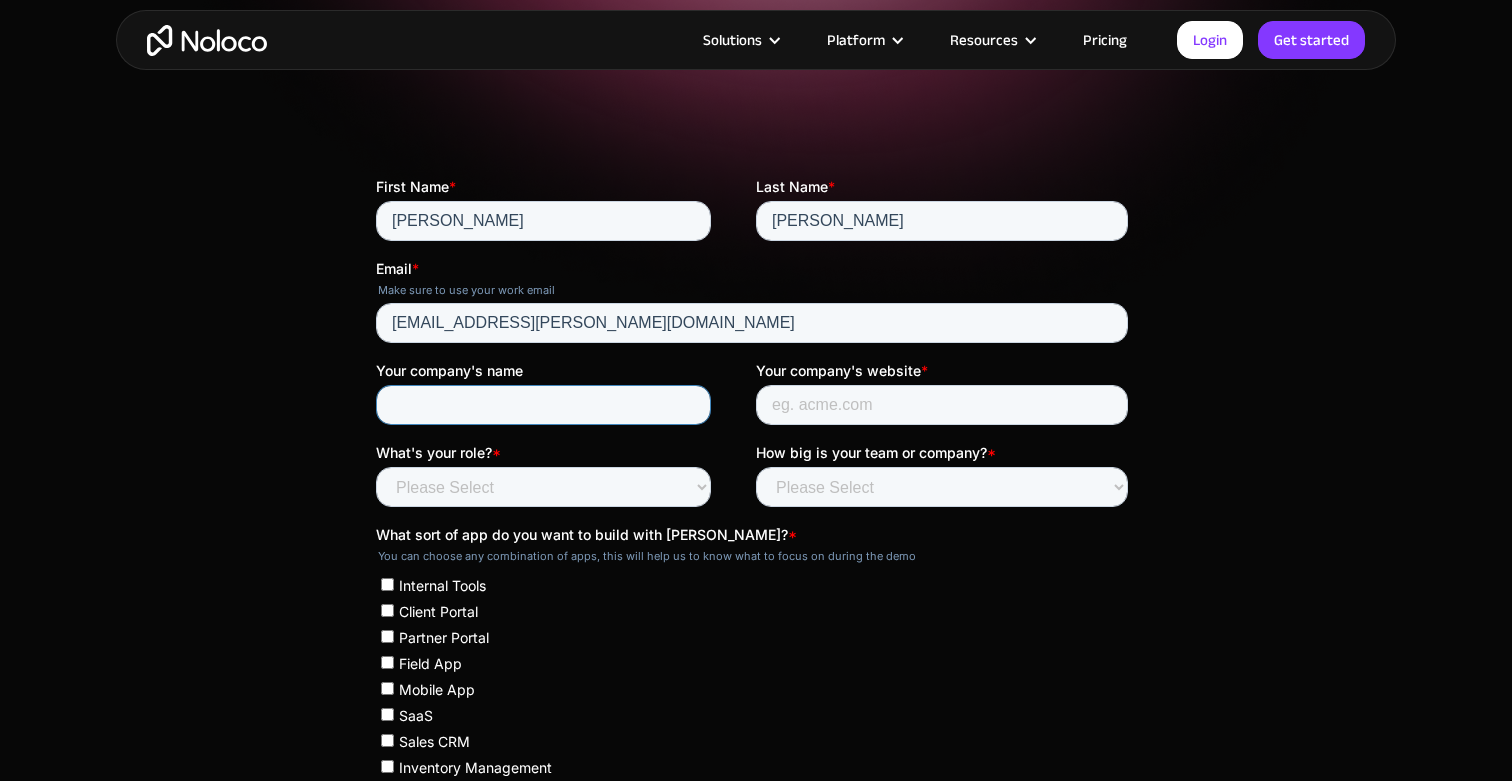 click on "Your company's name" at bounding box center (543, 405) 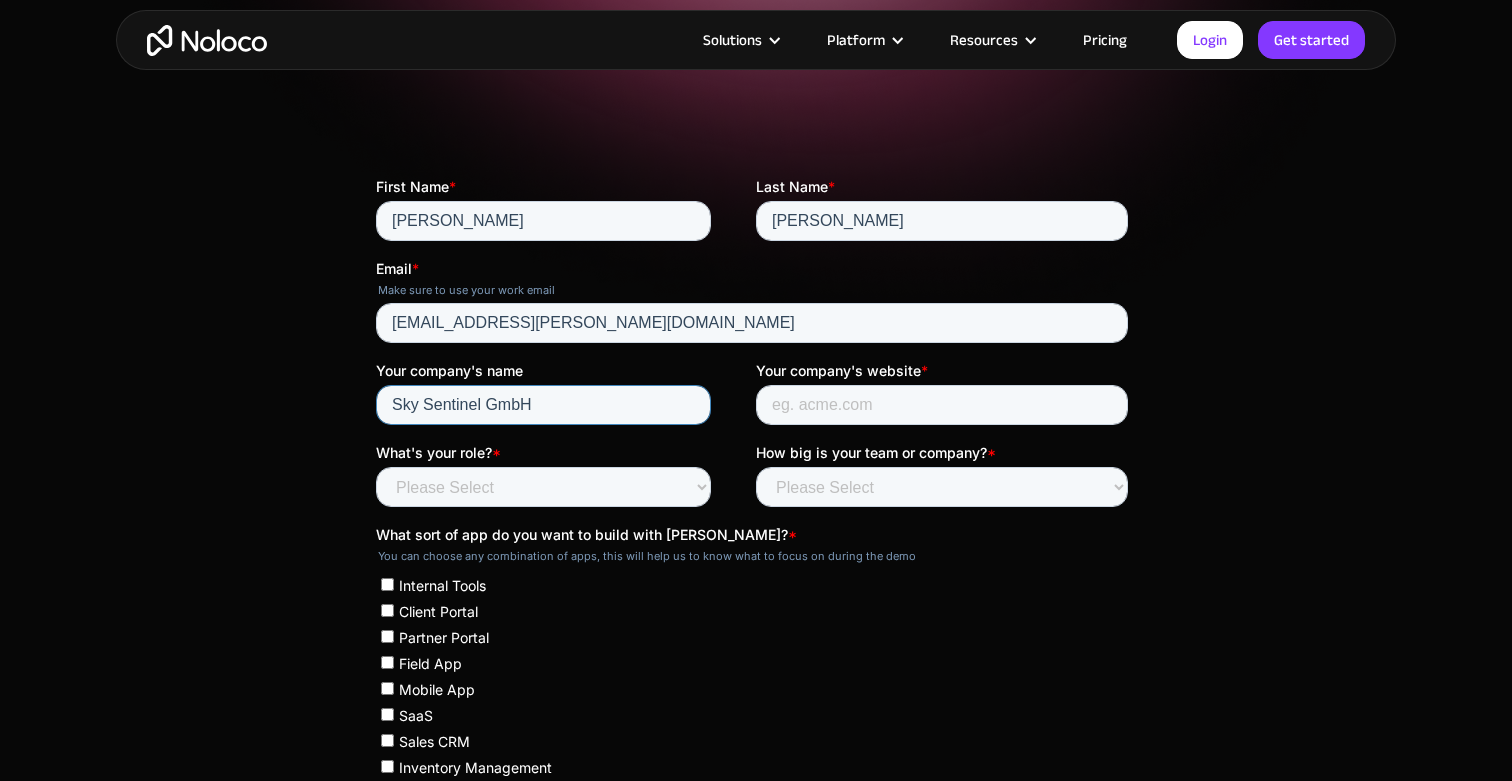 type on "Sky Sentinel GmbH" 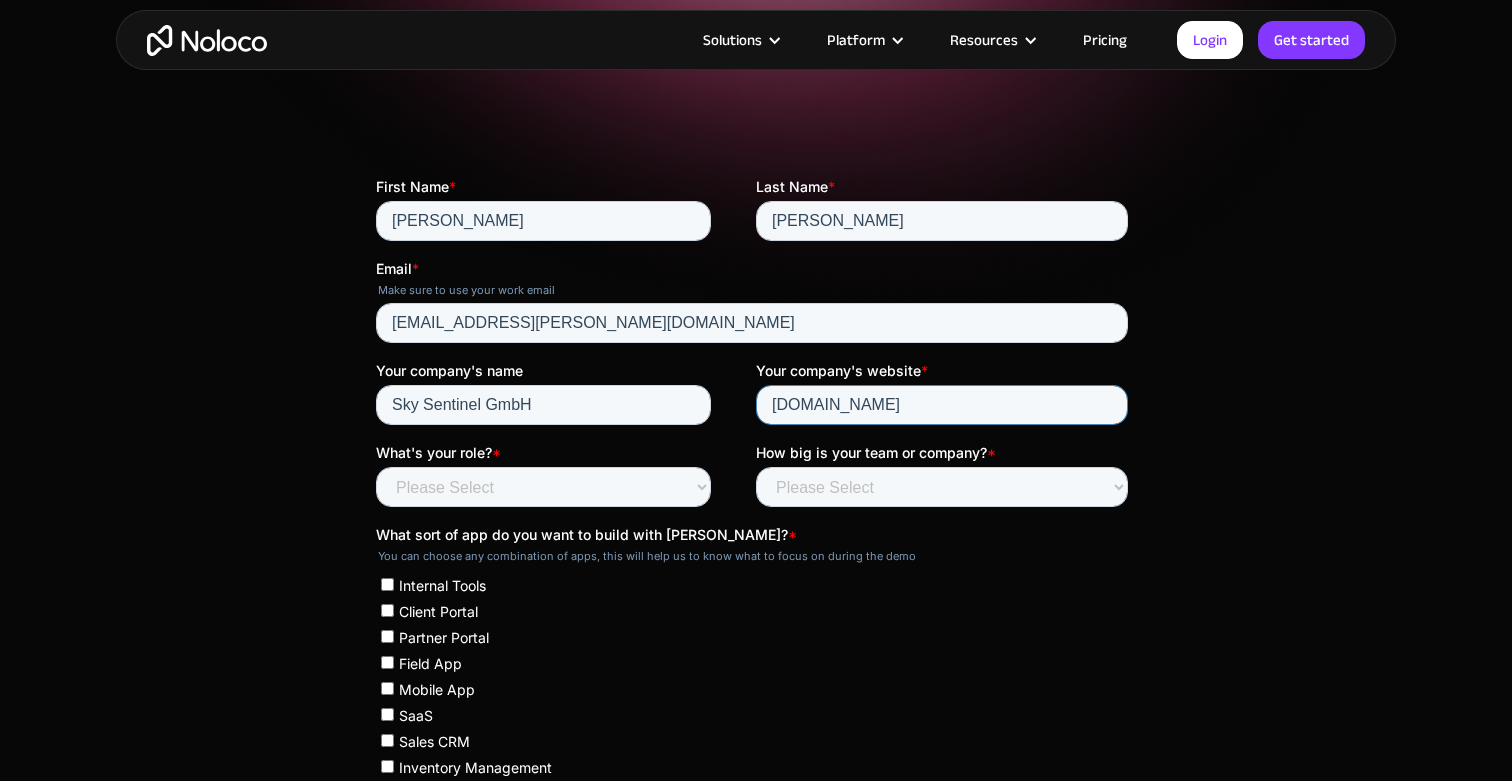 type on "www.fiveguardians.de" 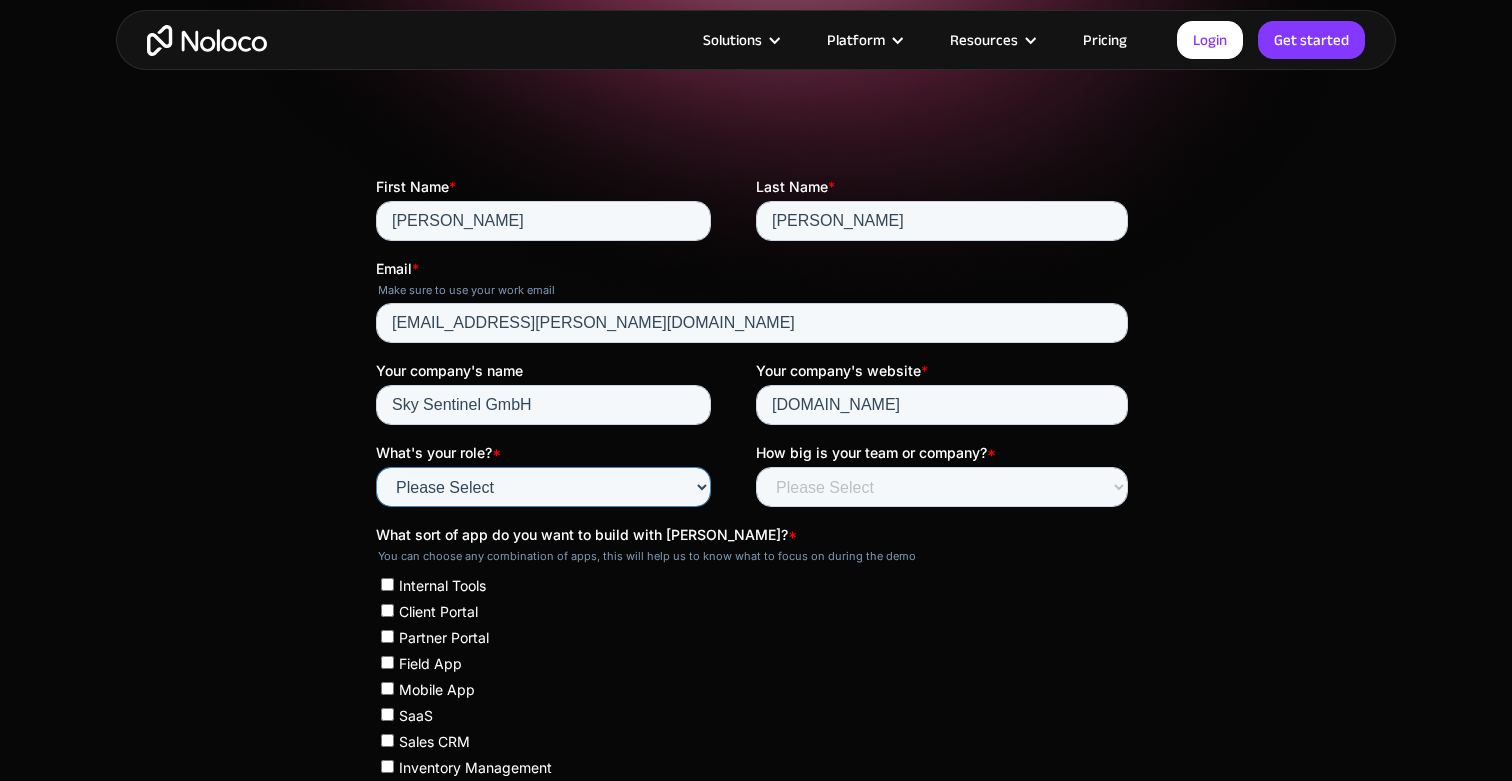 click on "Please Select Founder / CXO IT / Engineering Product / Project Management Finance / Accounting Customer Support Operations Human Resources Sales & Marketing Other" at bounding box center (543, 487) 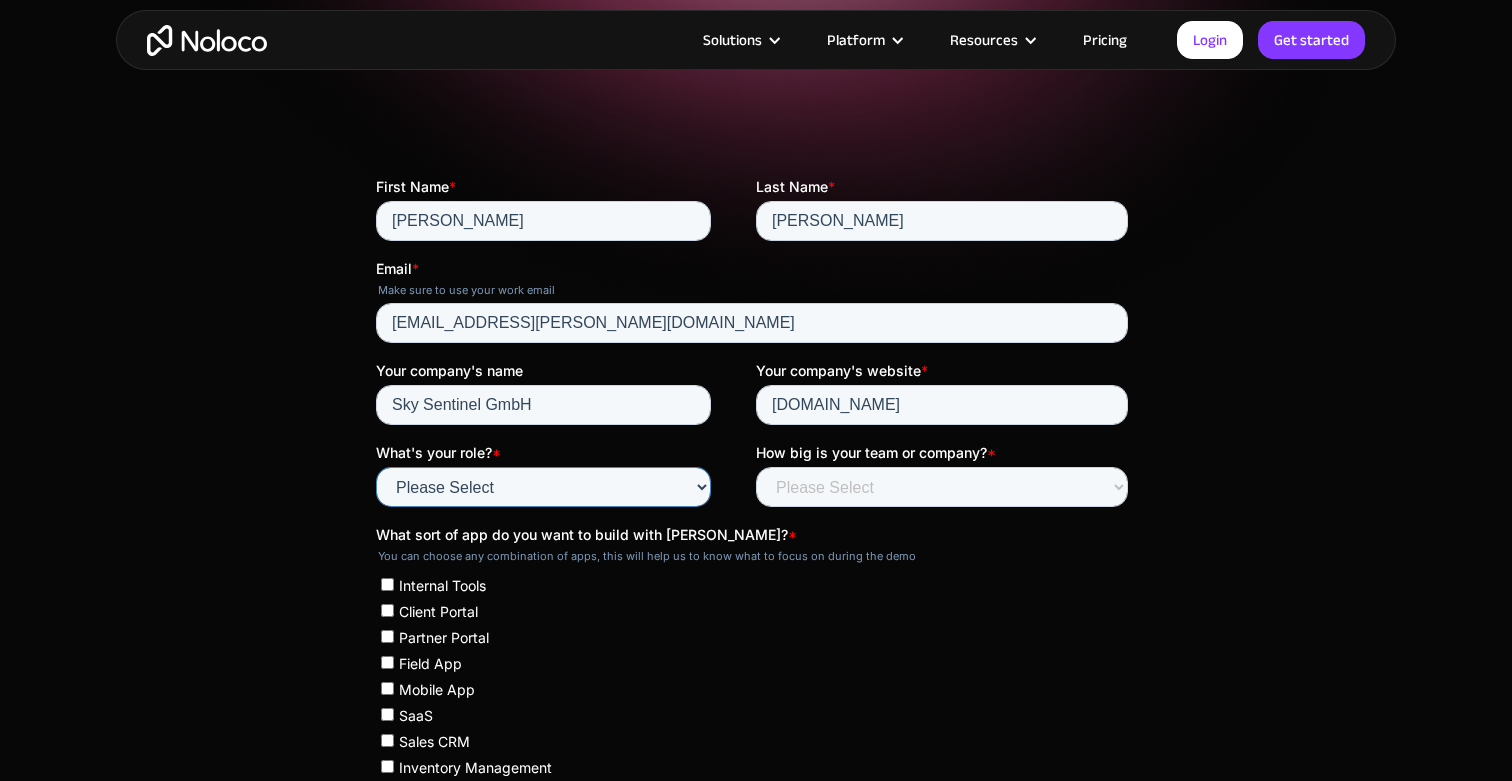 select on "Founder / CXO" 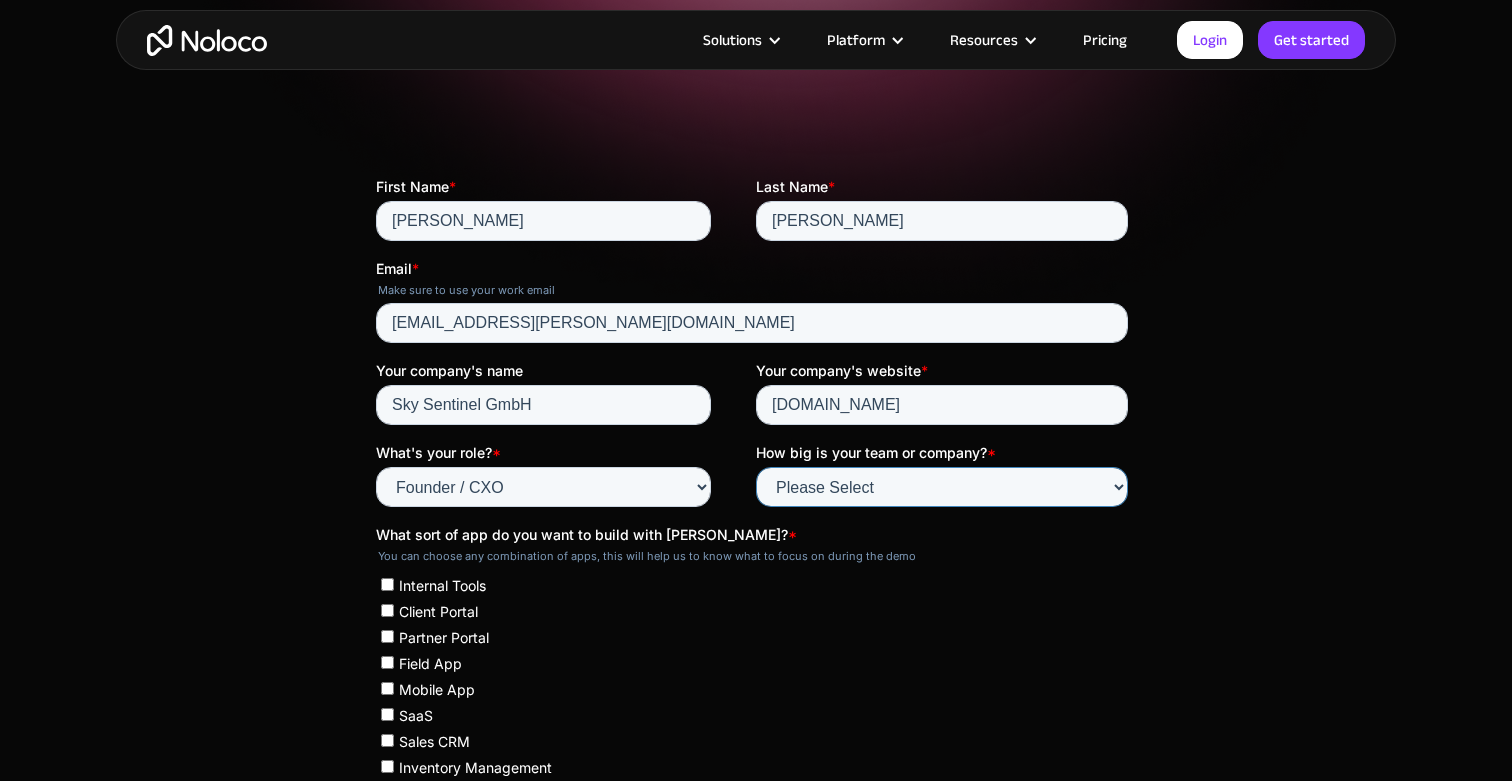 click on "Please Select Less than 10 10 - 25 25 - 50 50 - 100 More than 100" at bounding box center [942, 487] 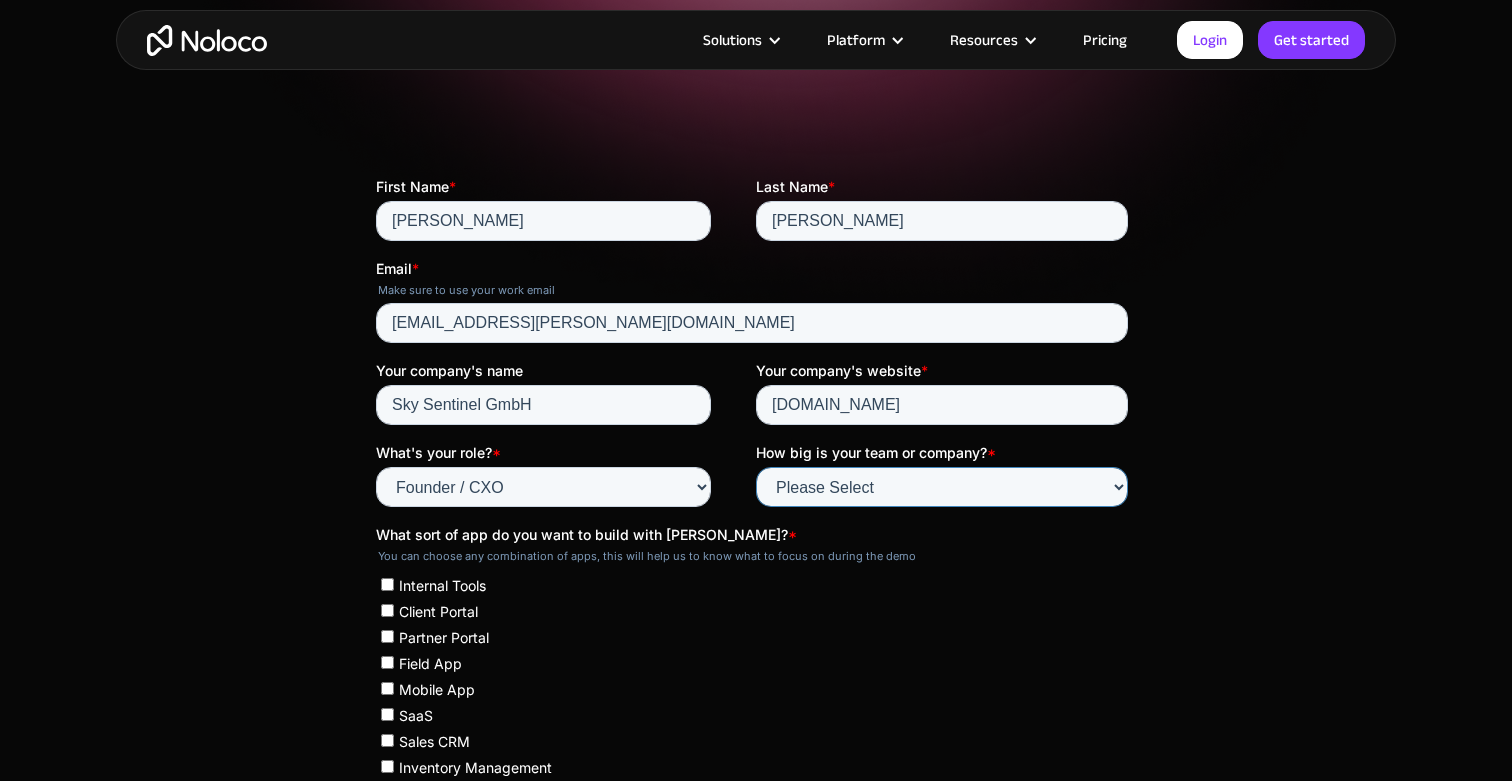 select on "Less than 10" 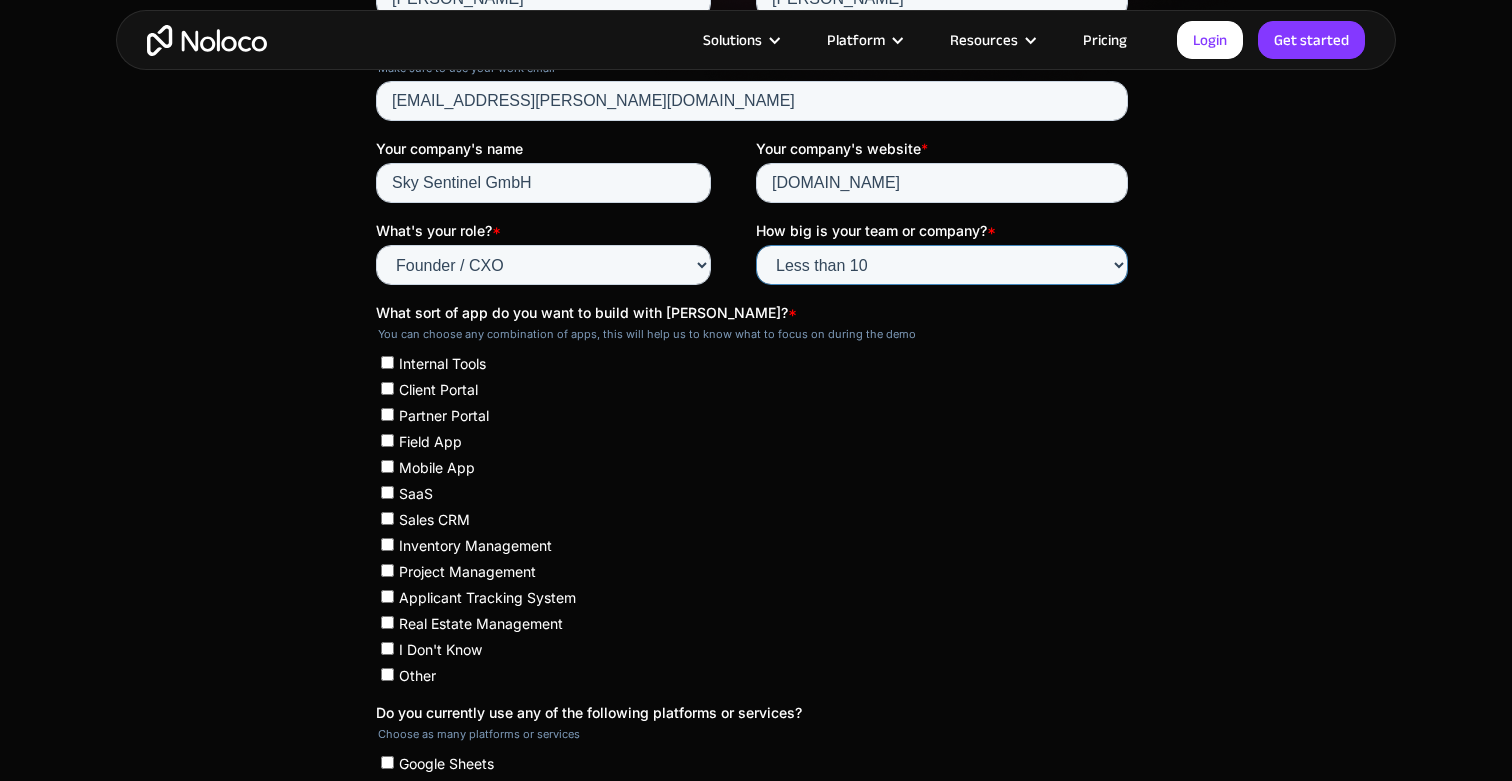 scroll, scrollTop: 611, scrollLeft: 0, axis: vertical 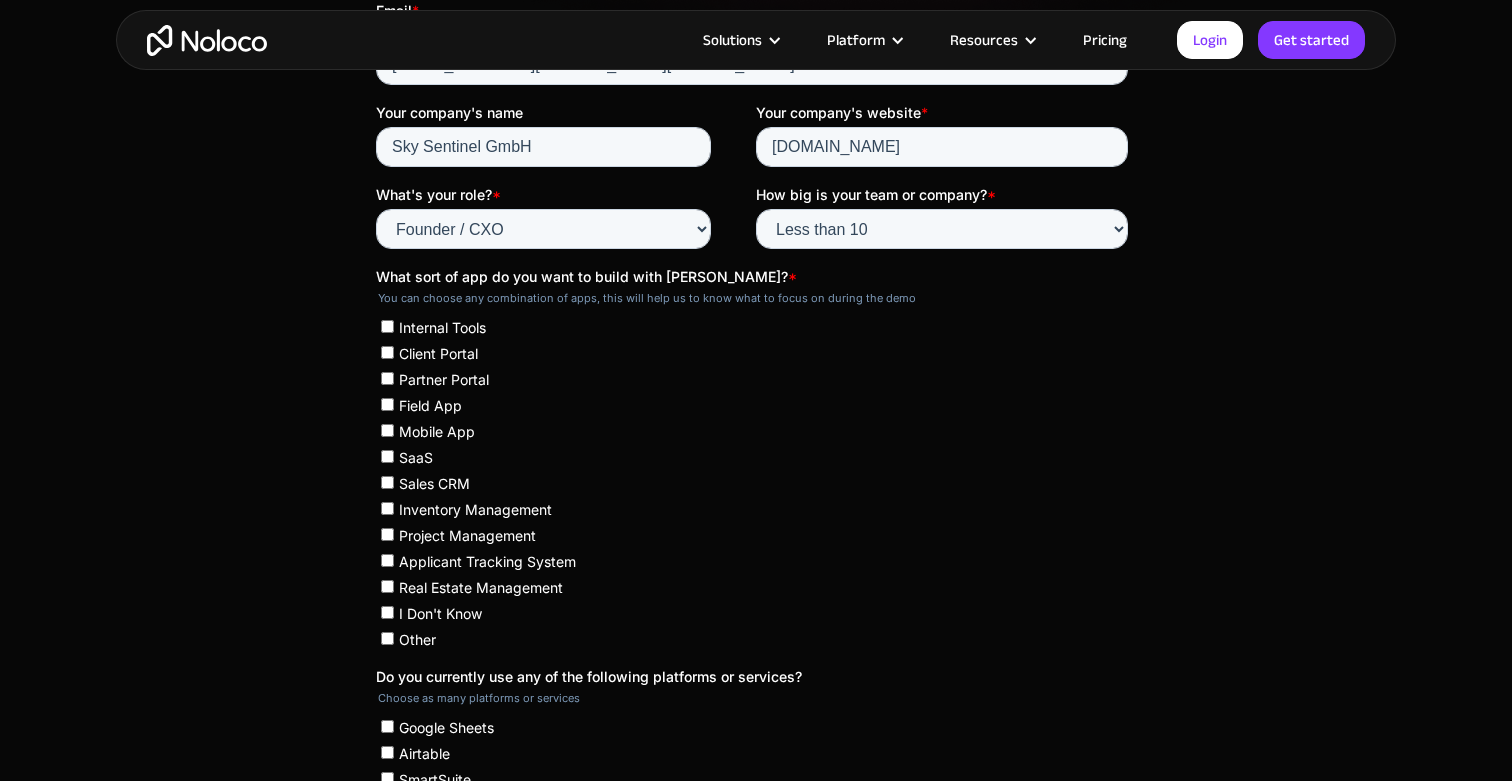 click on "Client Portal" at bounding box center [387, 352] 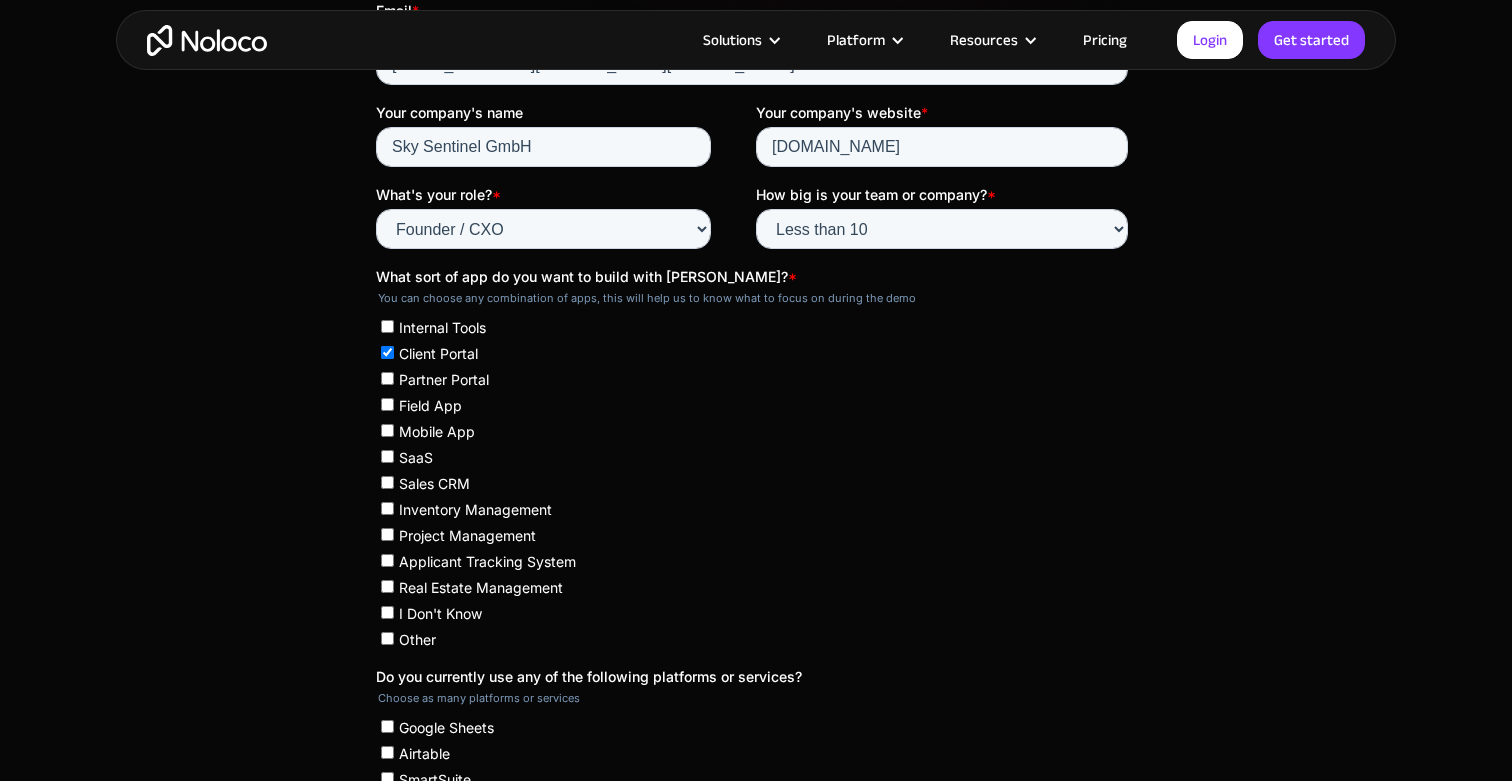 checkbox on "true" 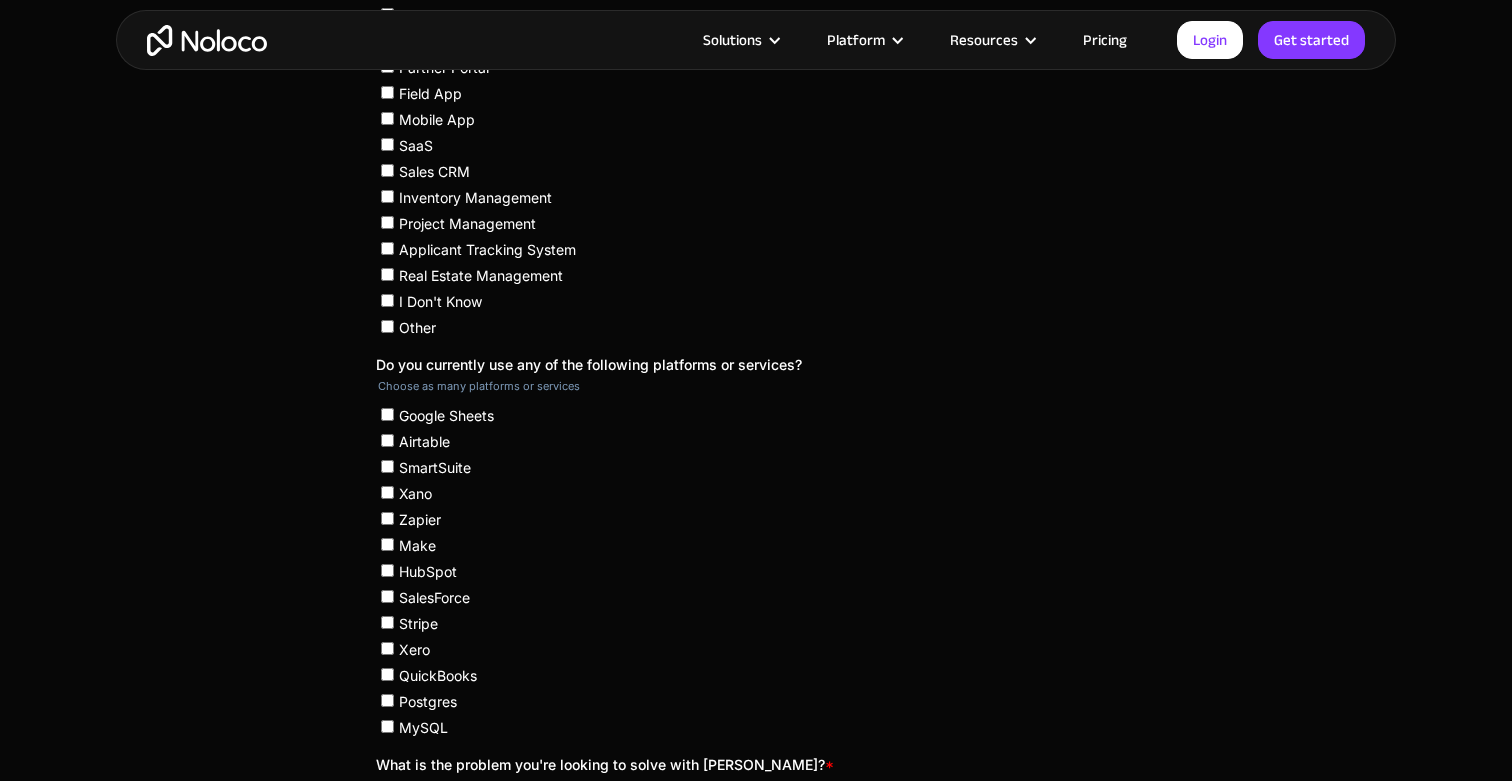 scroll, scrollTop: 922, scrollLeft: 0, axis: vertical 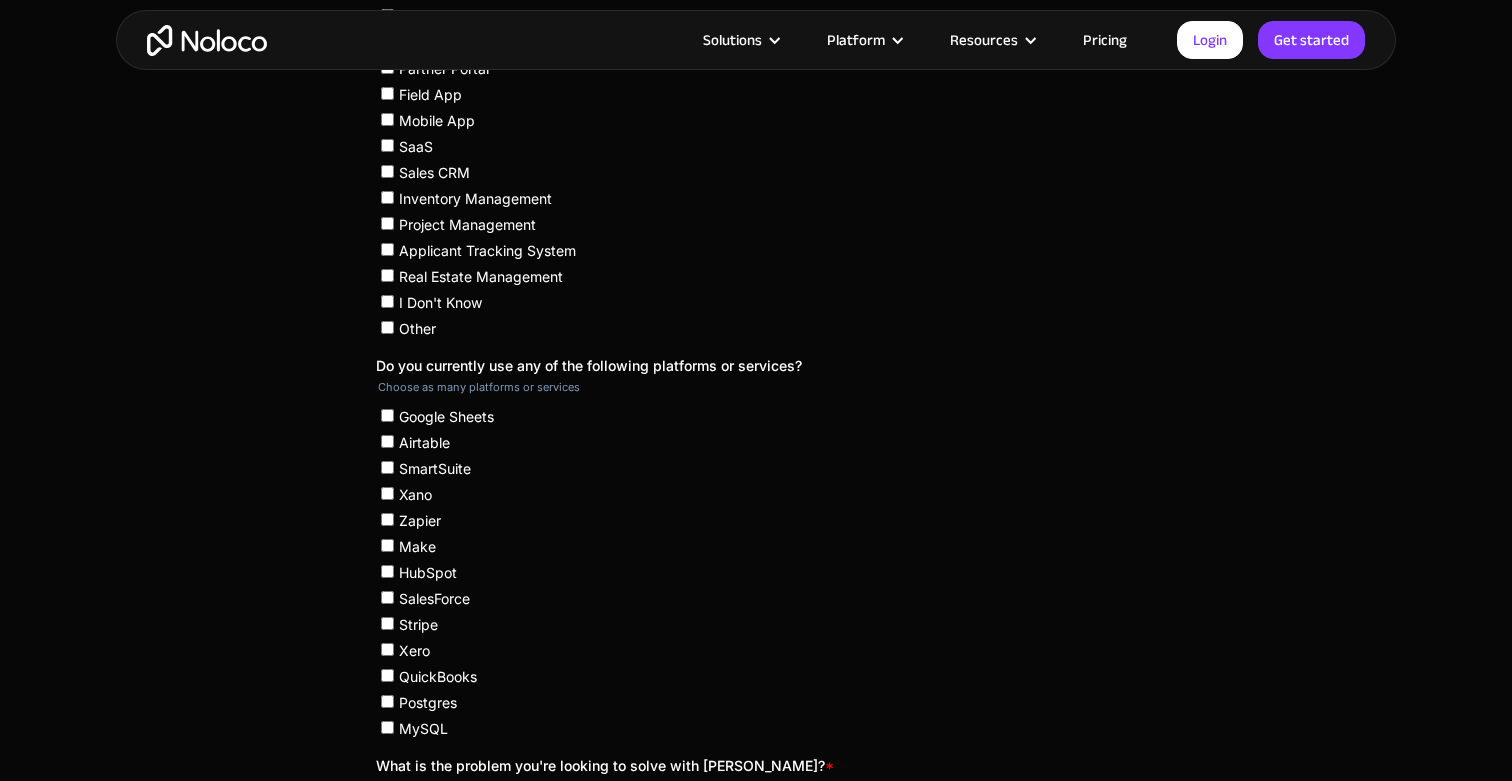 click on "Make" at bounding box center [387, 545] 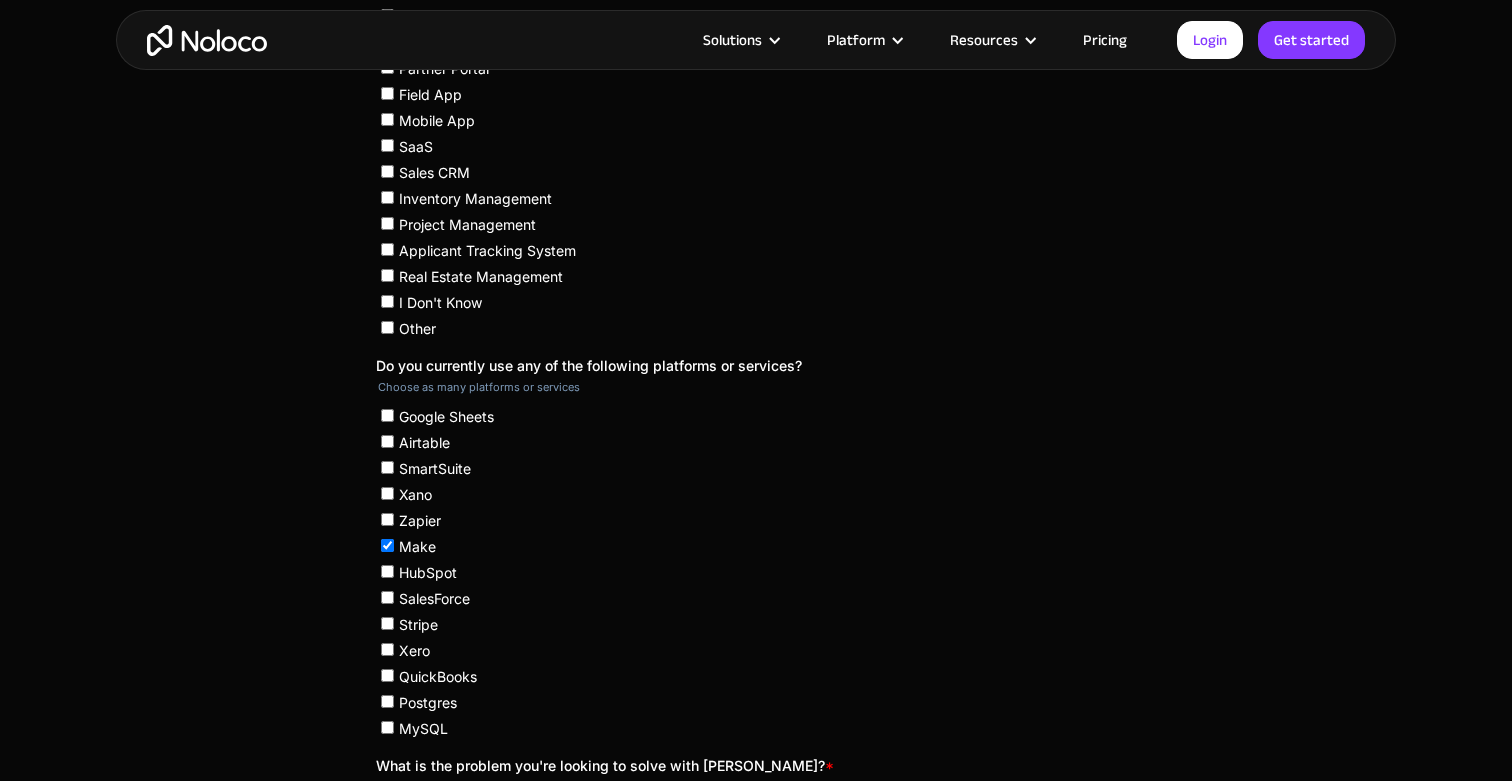 checkbox on "true" 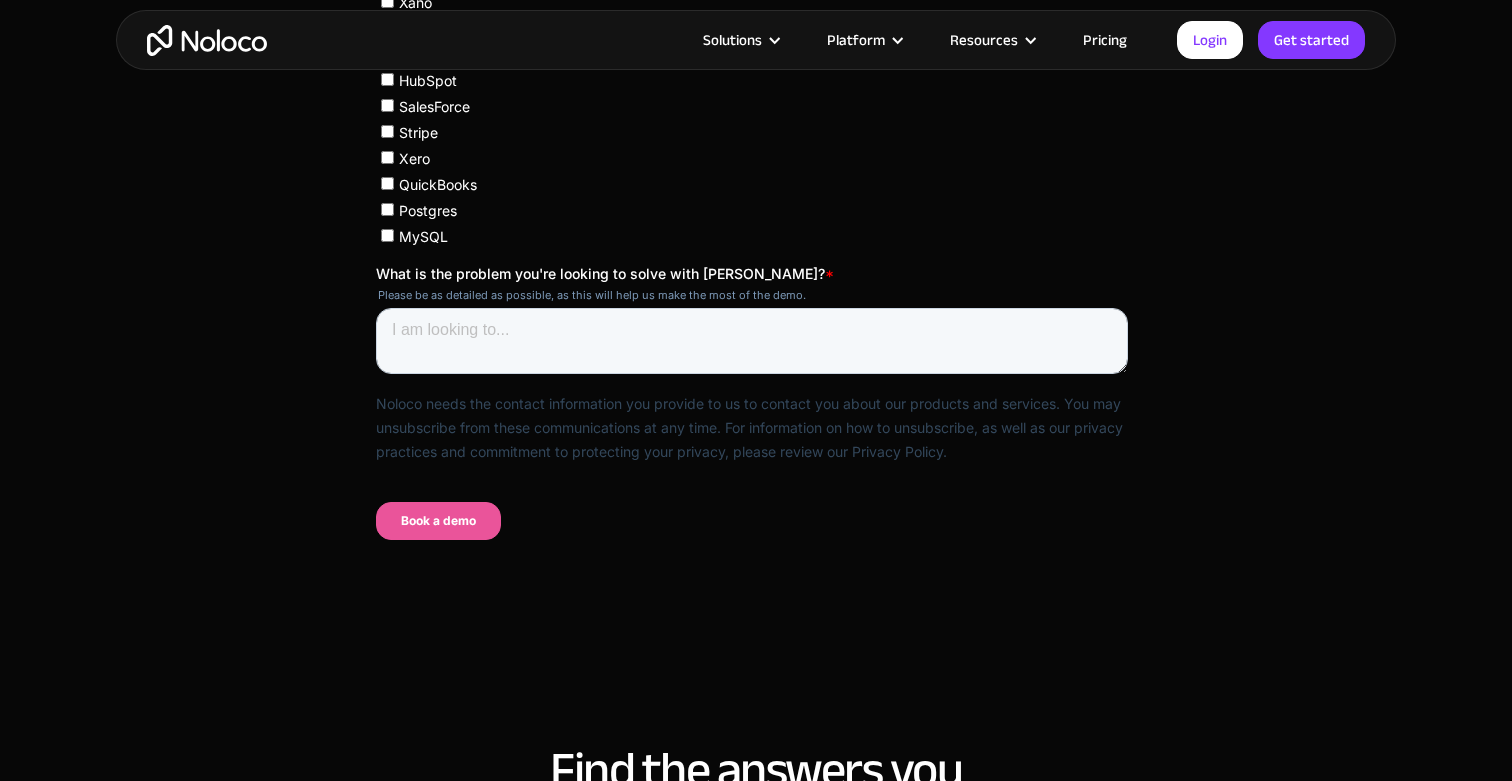 scroll, scrollTop: 1416, scrollLeft: 0, axis: vertical 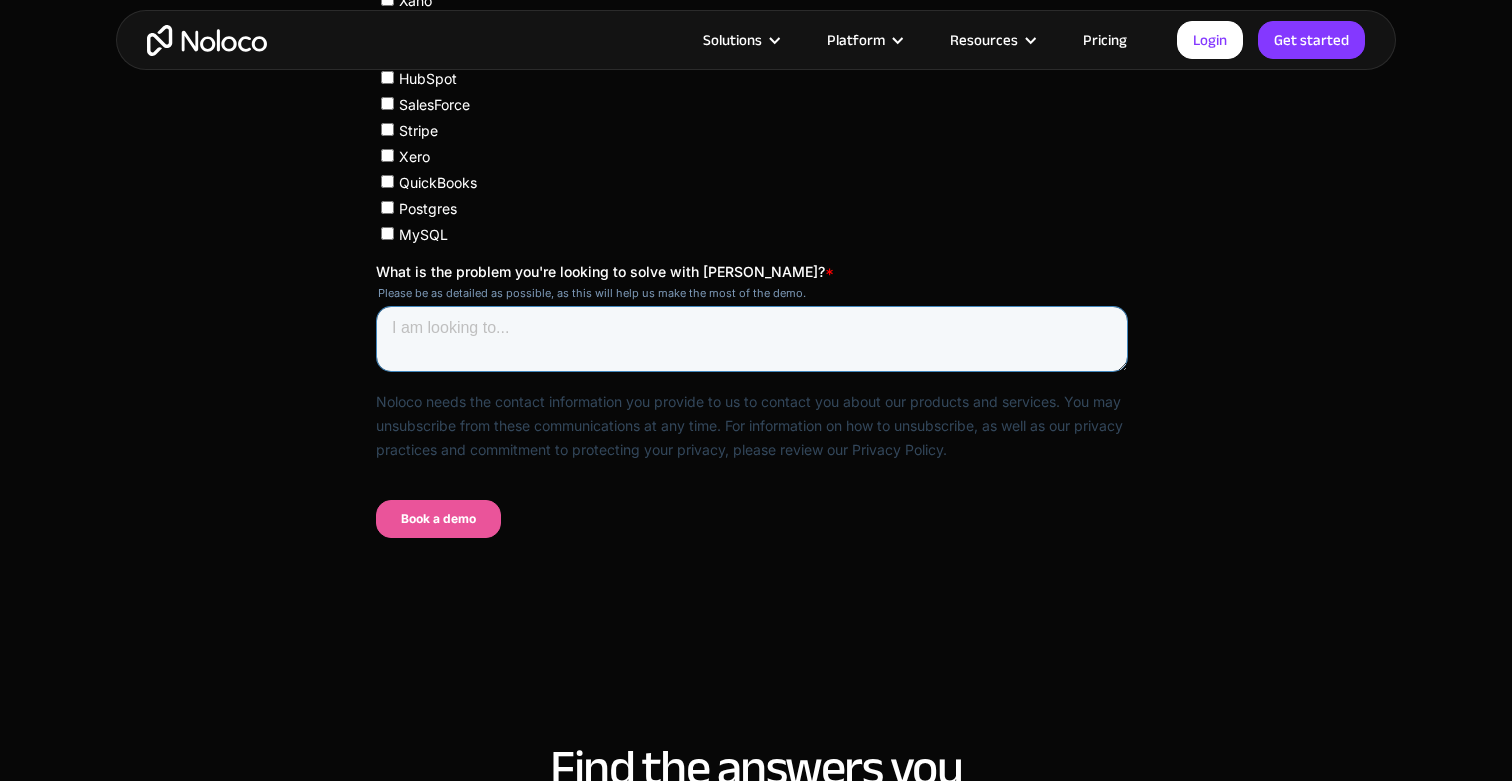 click on "What is the problem you're looking to solve with Noloco? *" at bounding box center [752, 339] 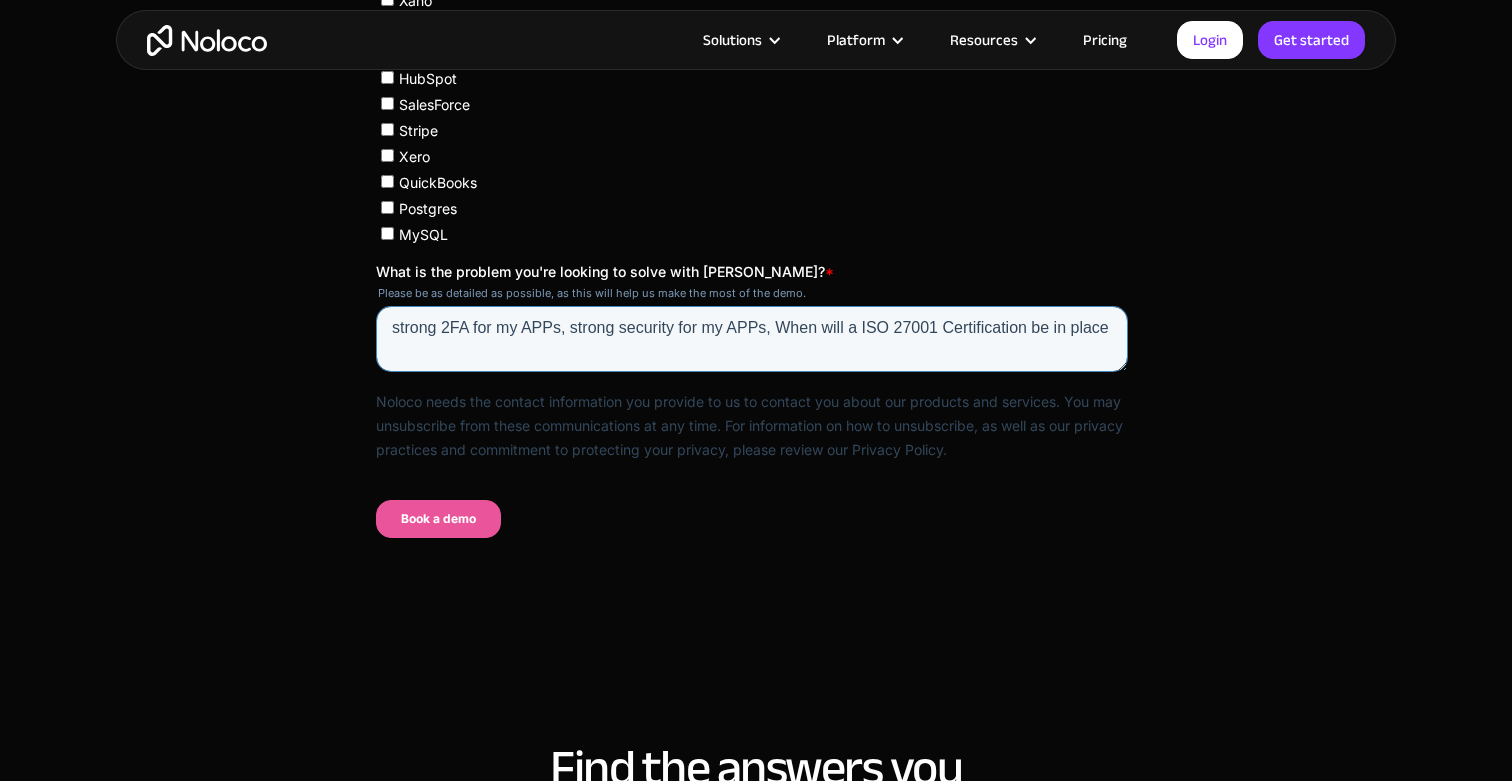 type on "strong 2FA for my APPs, strong security for my APPs, When will a ISO 27001 Certification be in place?" 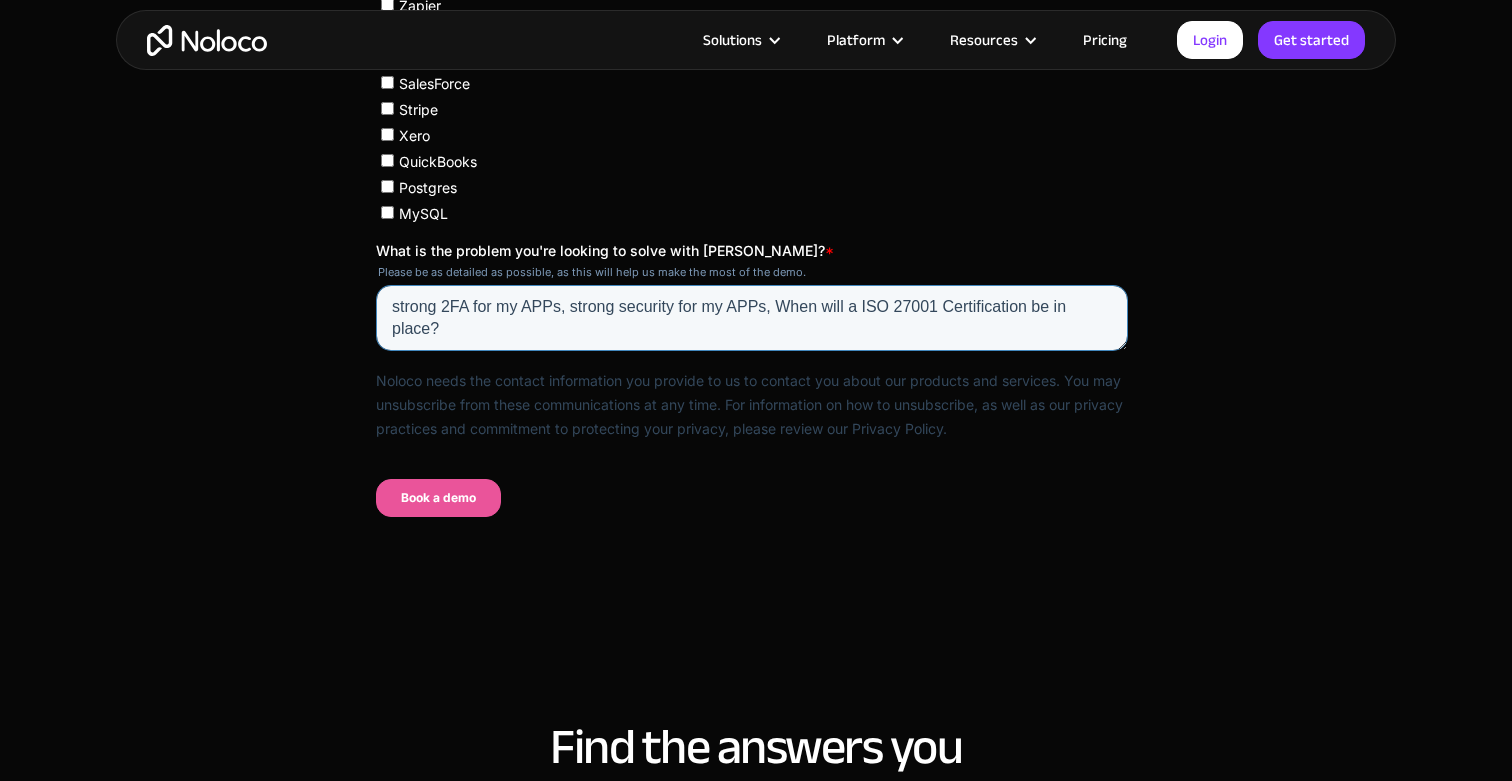 scroll, scrollTop: 1438, scrollLeft: 0, axis: vertical 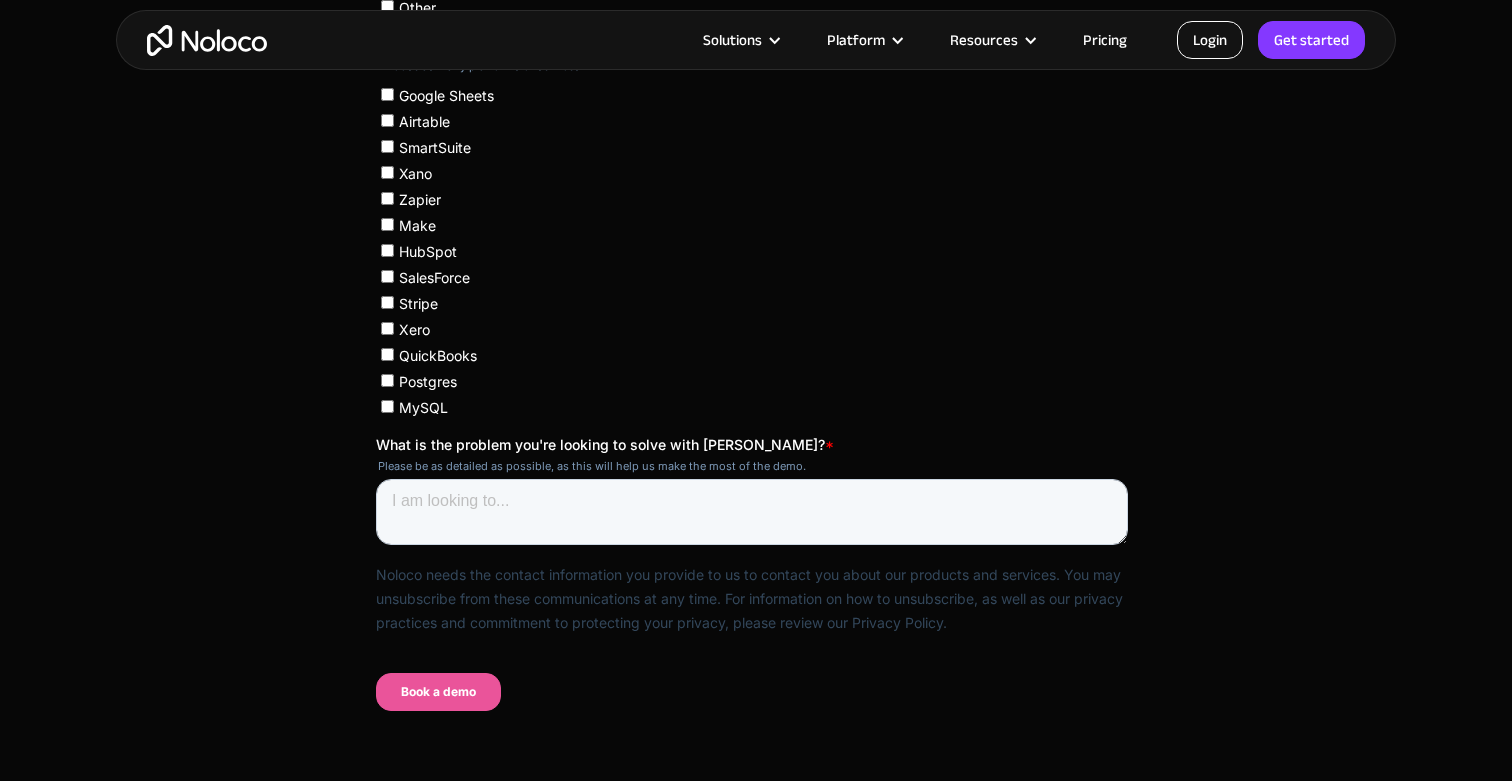 click on "Login" at bounding box center (1210, 40) 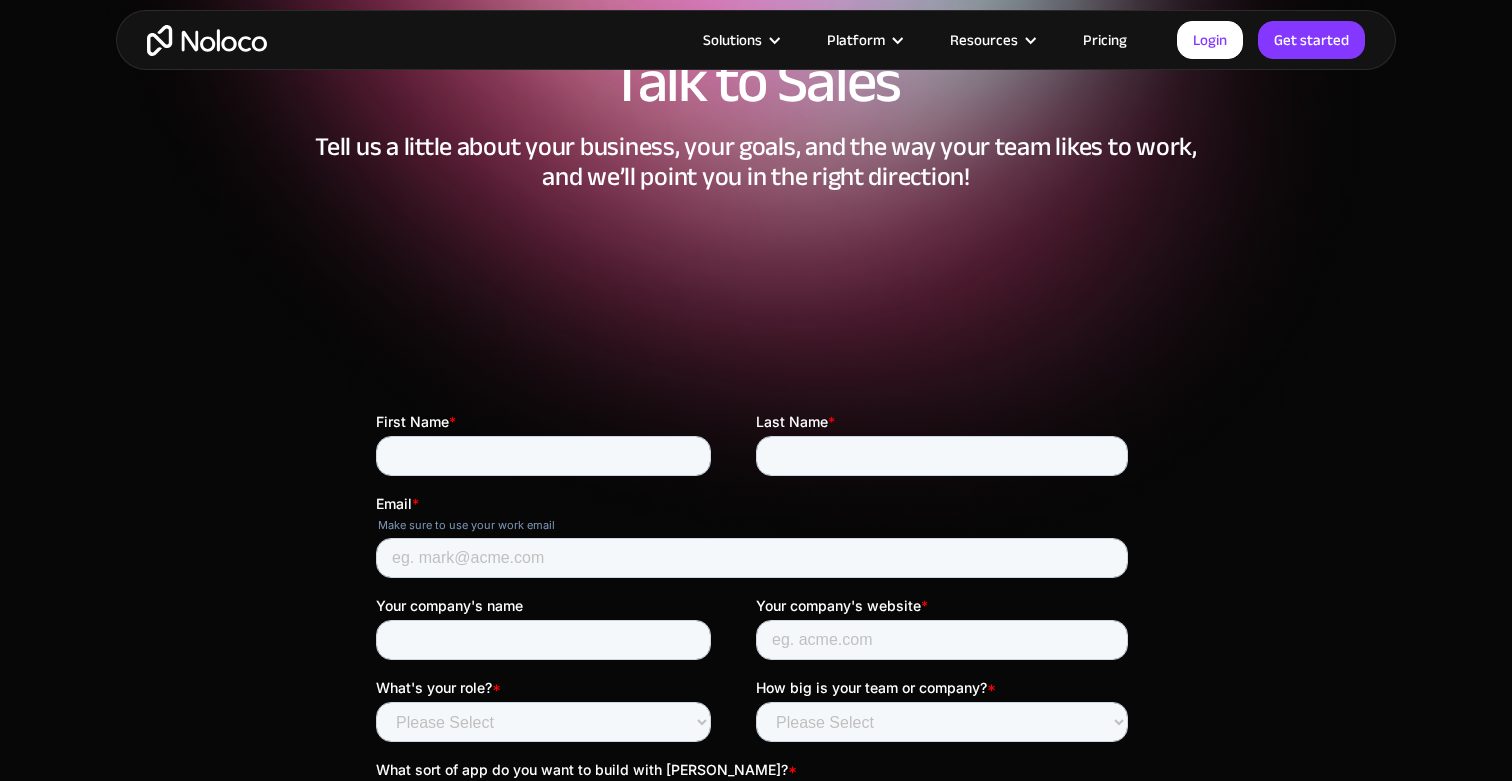 scroll, scrollTop: 201, scrollLeft: 0, axis: vertical 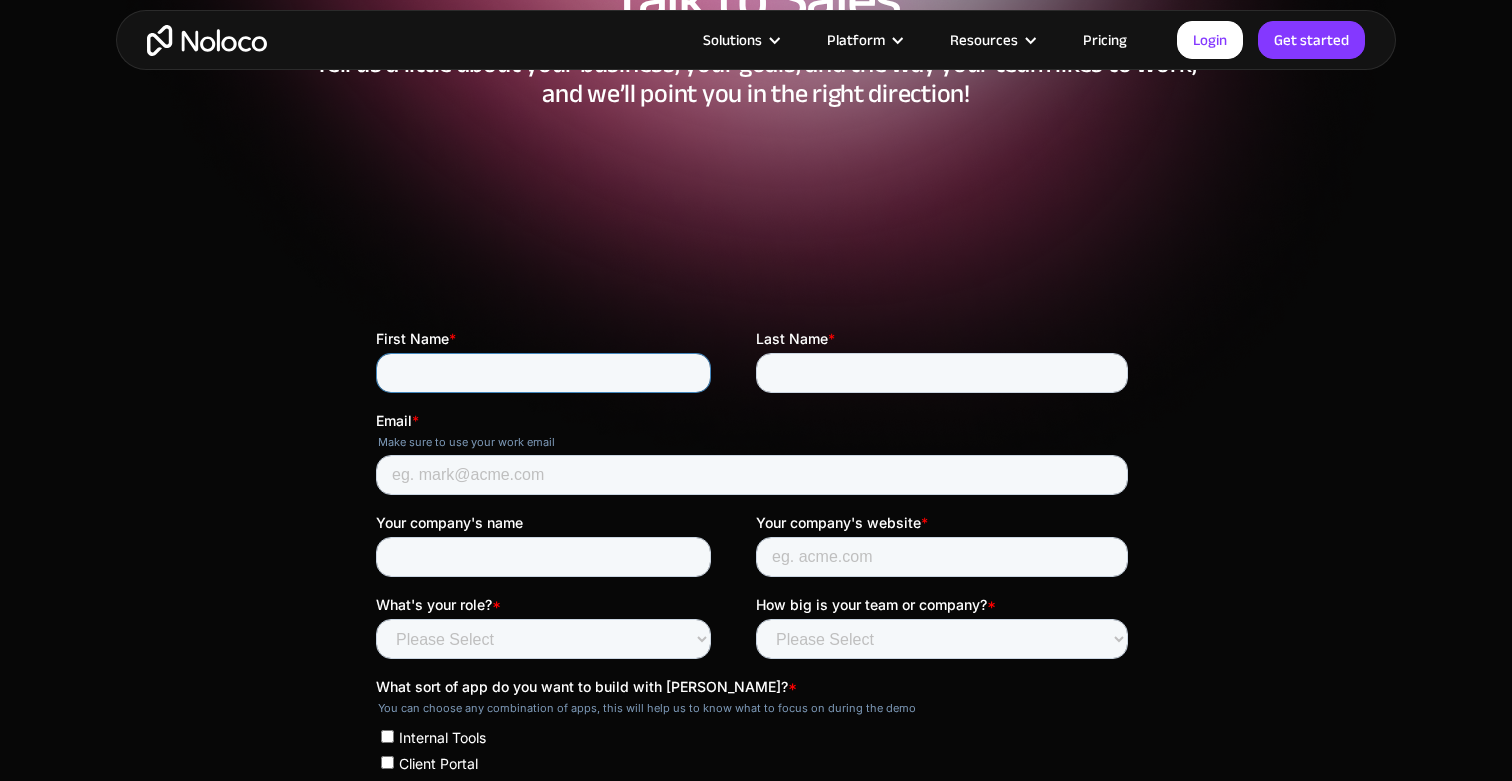 click on "First Name *" at bounding box center (543, 373) 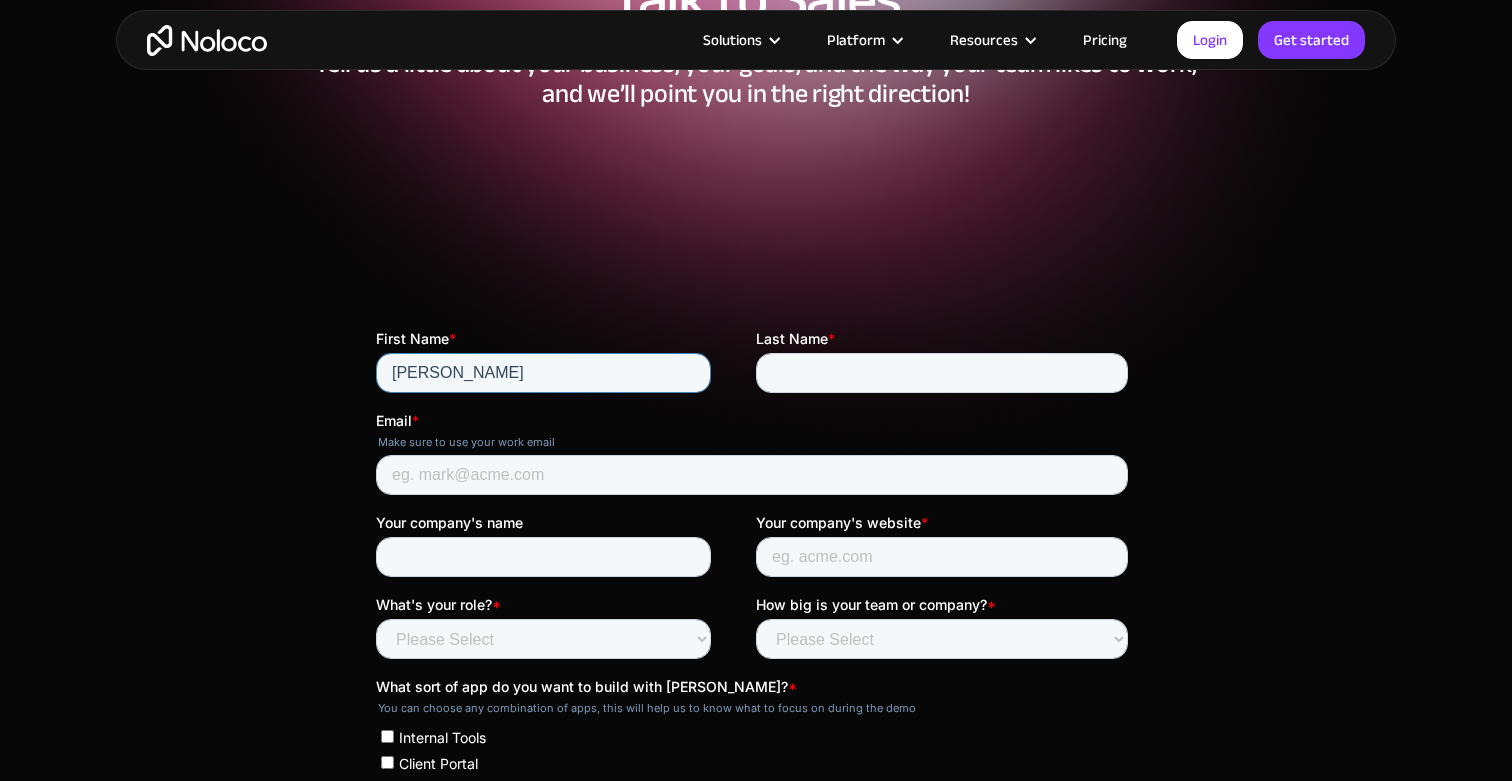 type on "Joern" 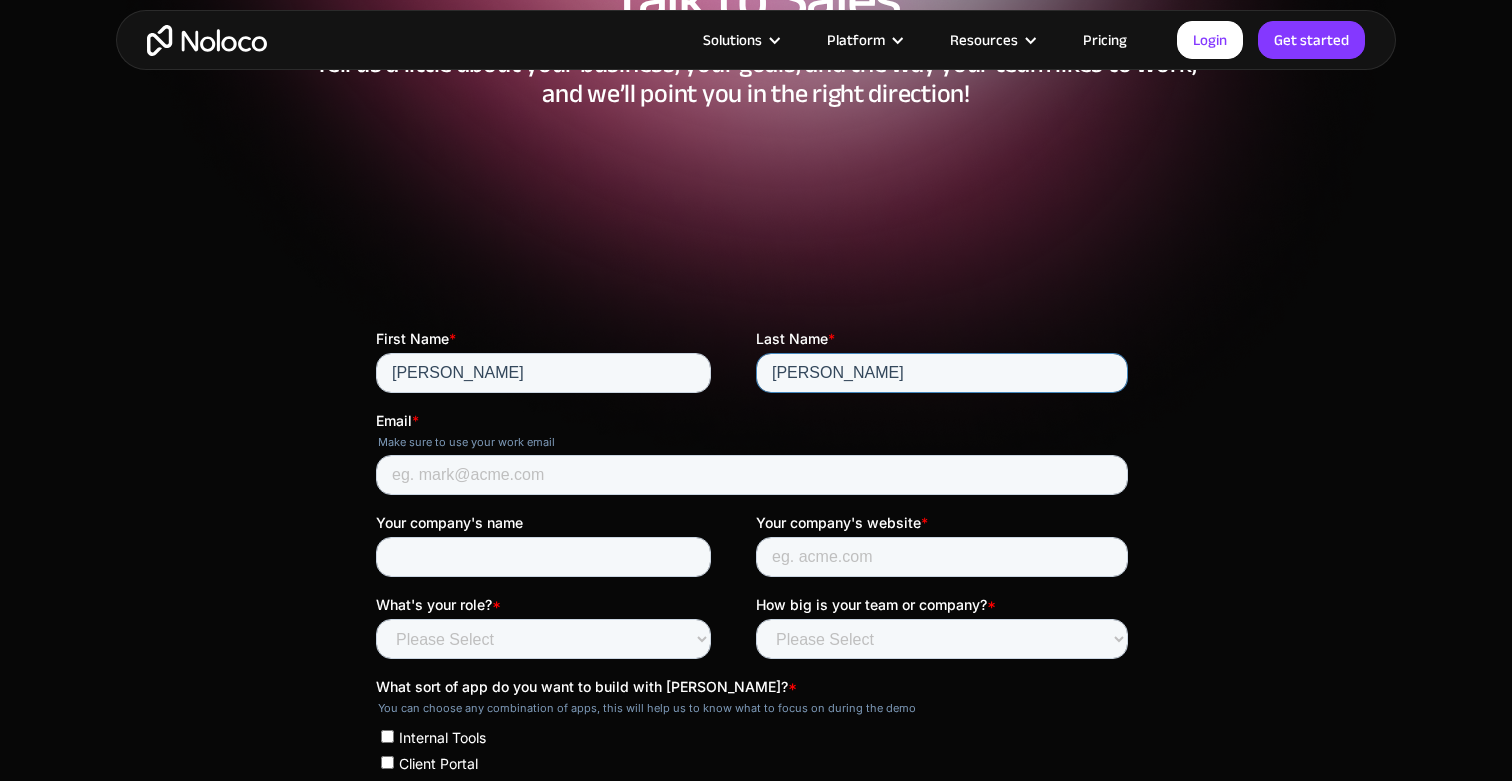 type on "Kuhr" 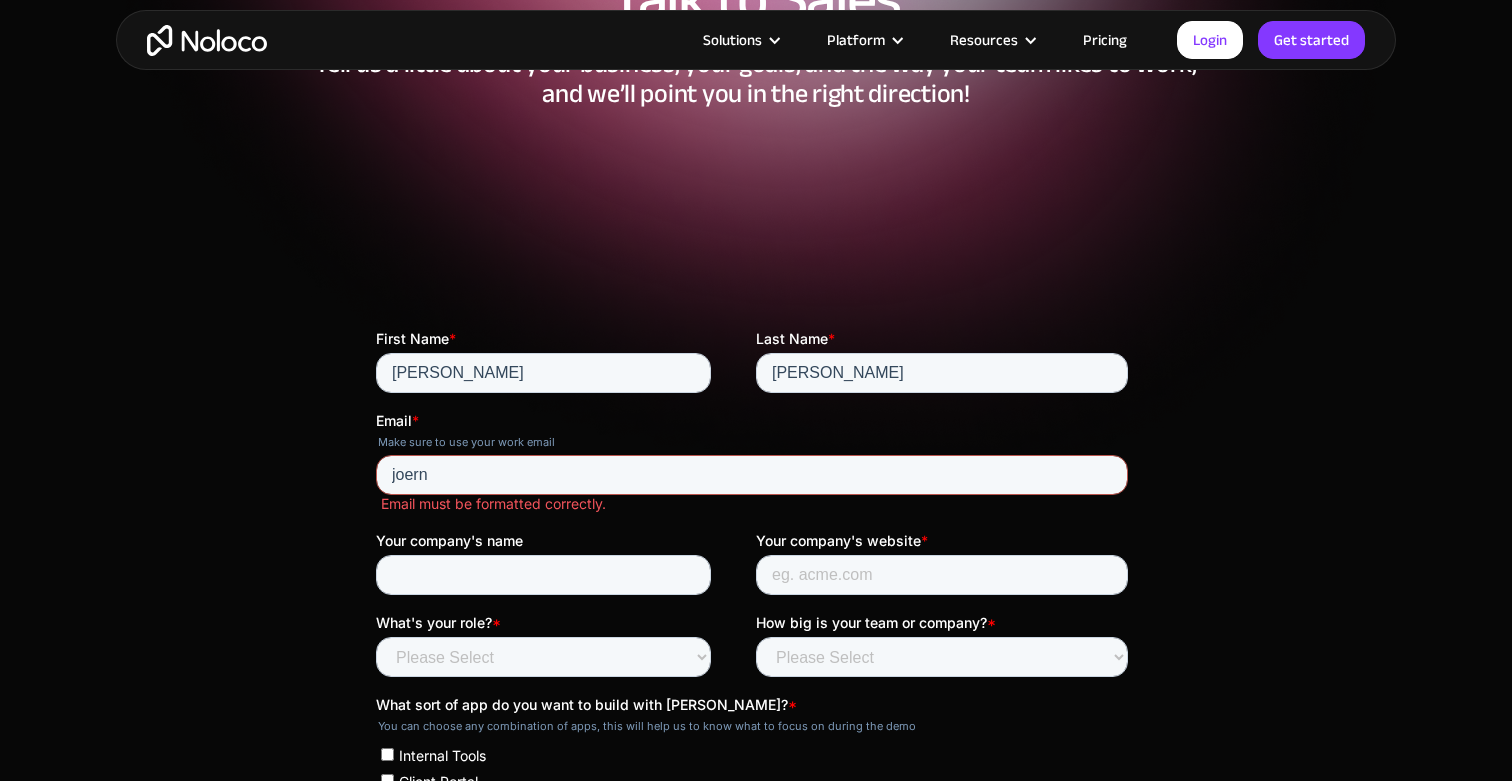 type on "joern.kuhr@sky-sentinel.de" 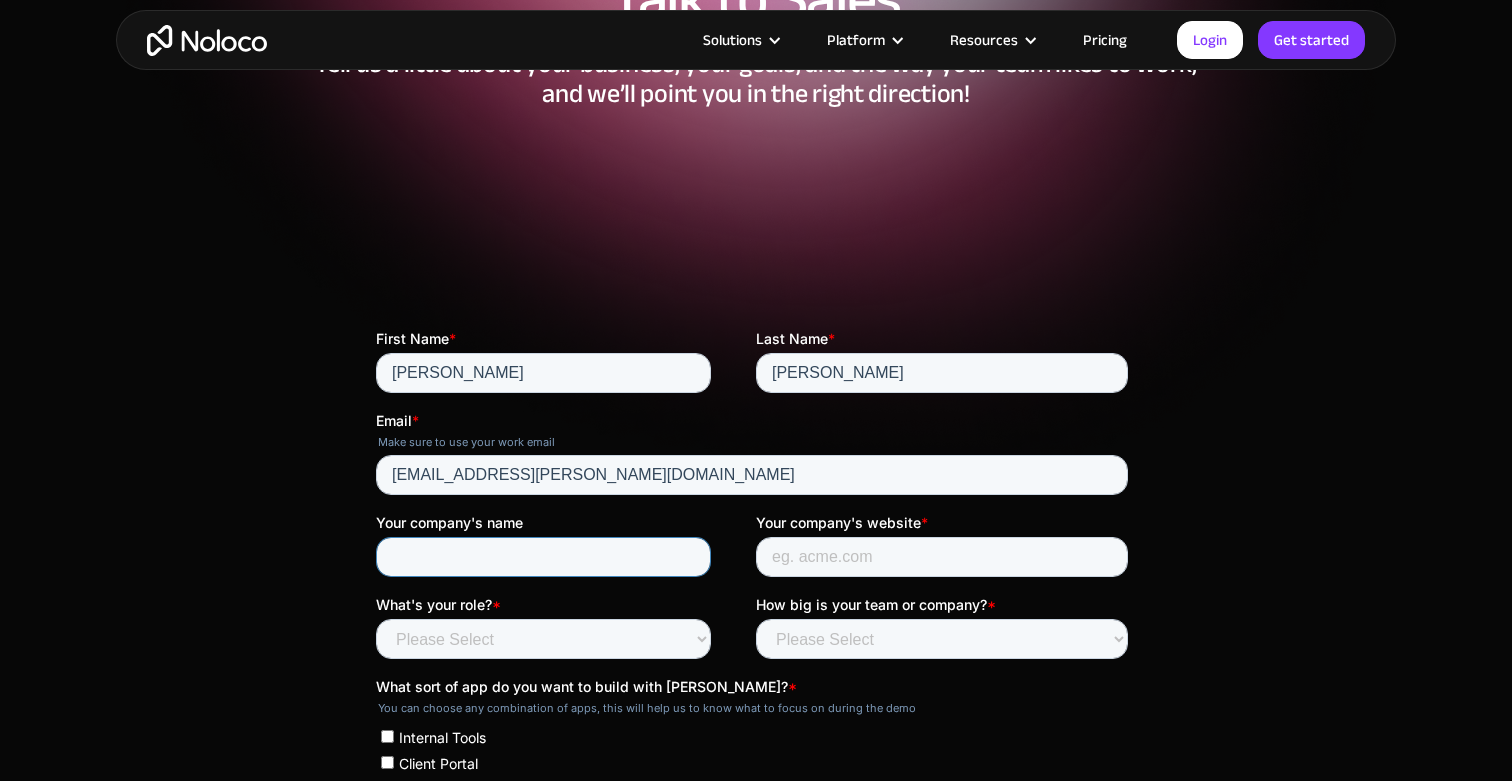 click on "Your company's name" at bounding box center (543, 557) 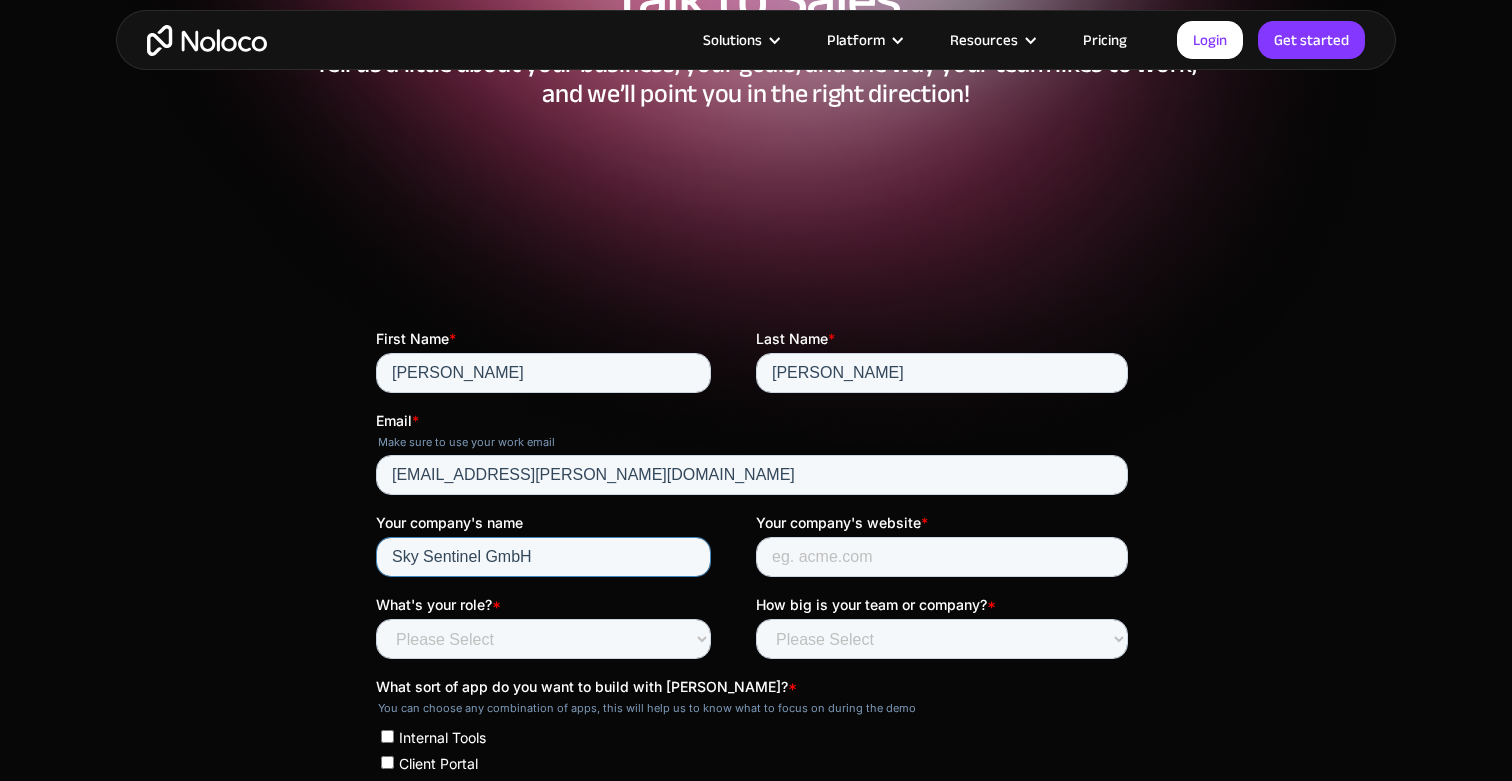 type on "Sky Sentinel GmbH" 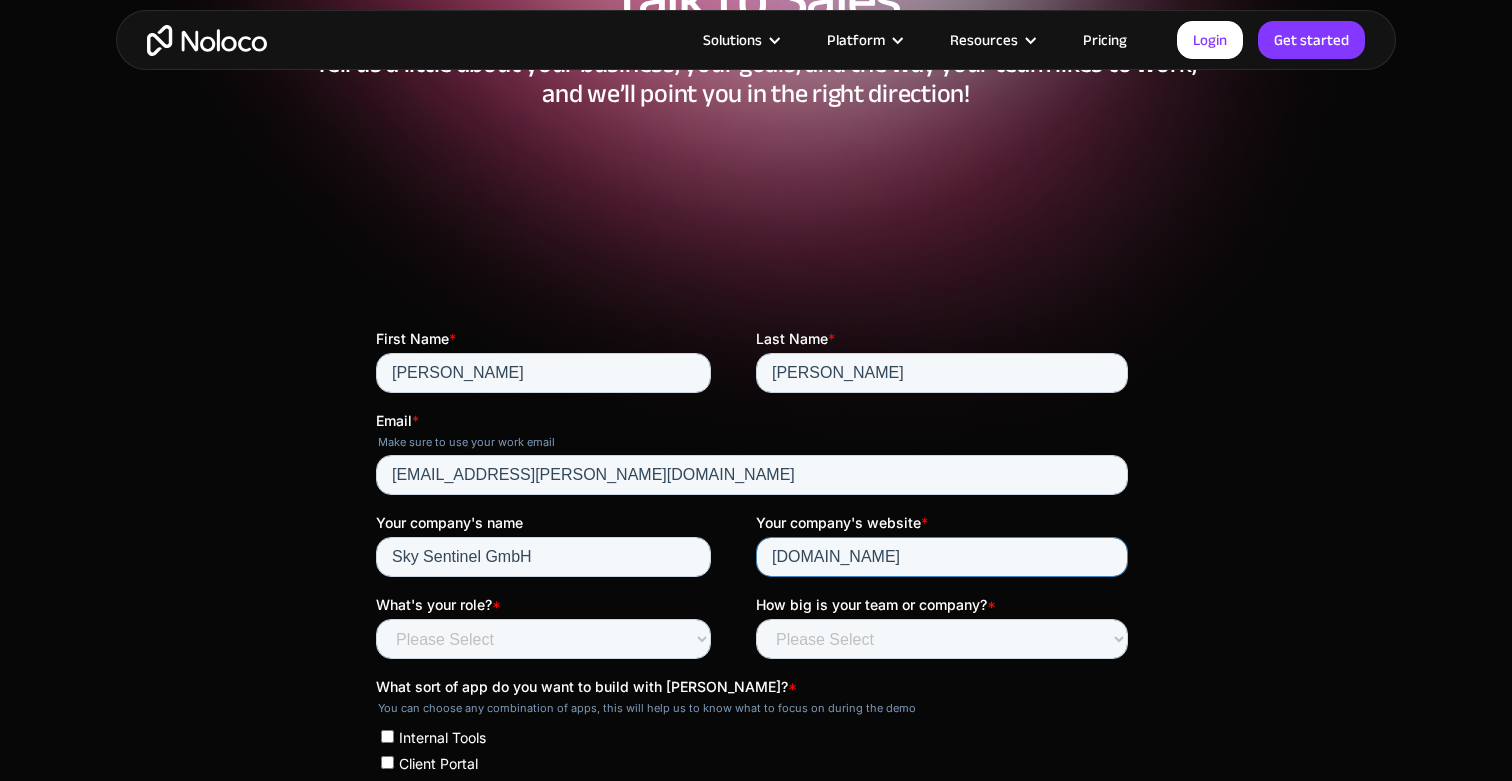 type on "www.fiveguardians.de" 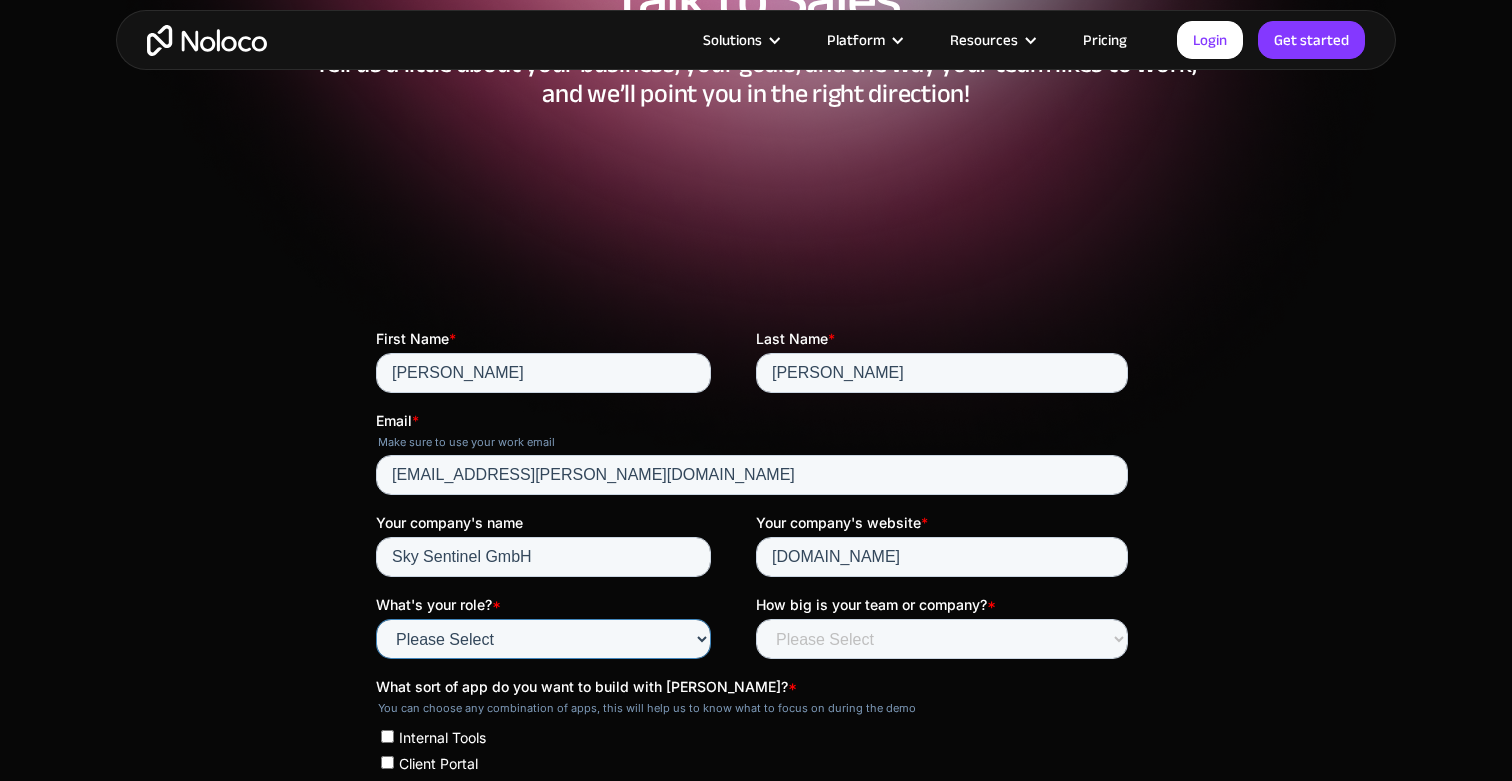 click on "Please Select Founder / CXO IT / Engineering Product / Project Management Finance / Accounting Customer Support Operations Human Resources Sales & Marketing Other" at bounding box center [543, 639] 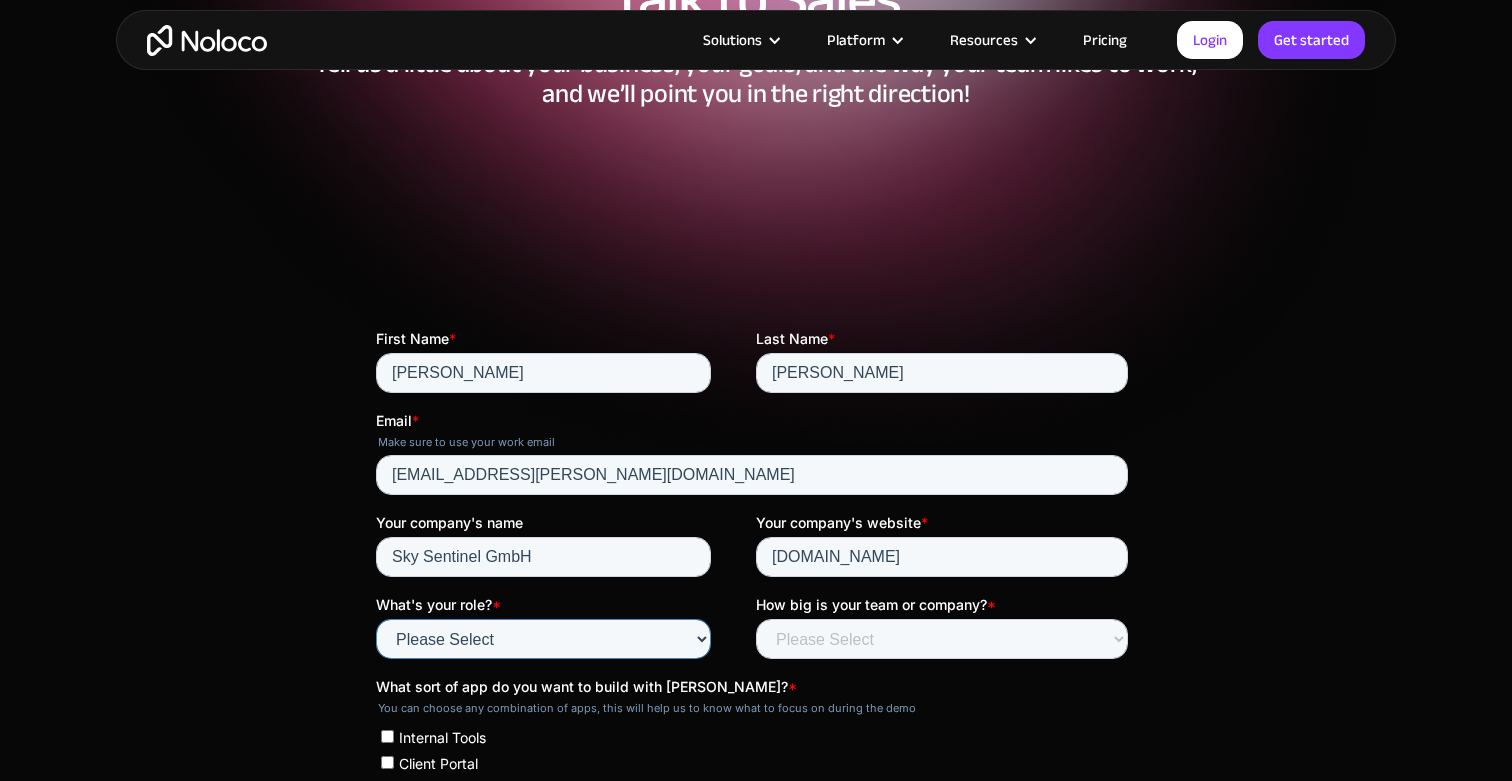 select on "Founder / CXO" 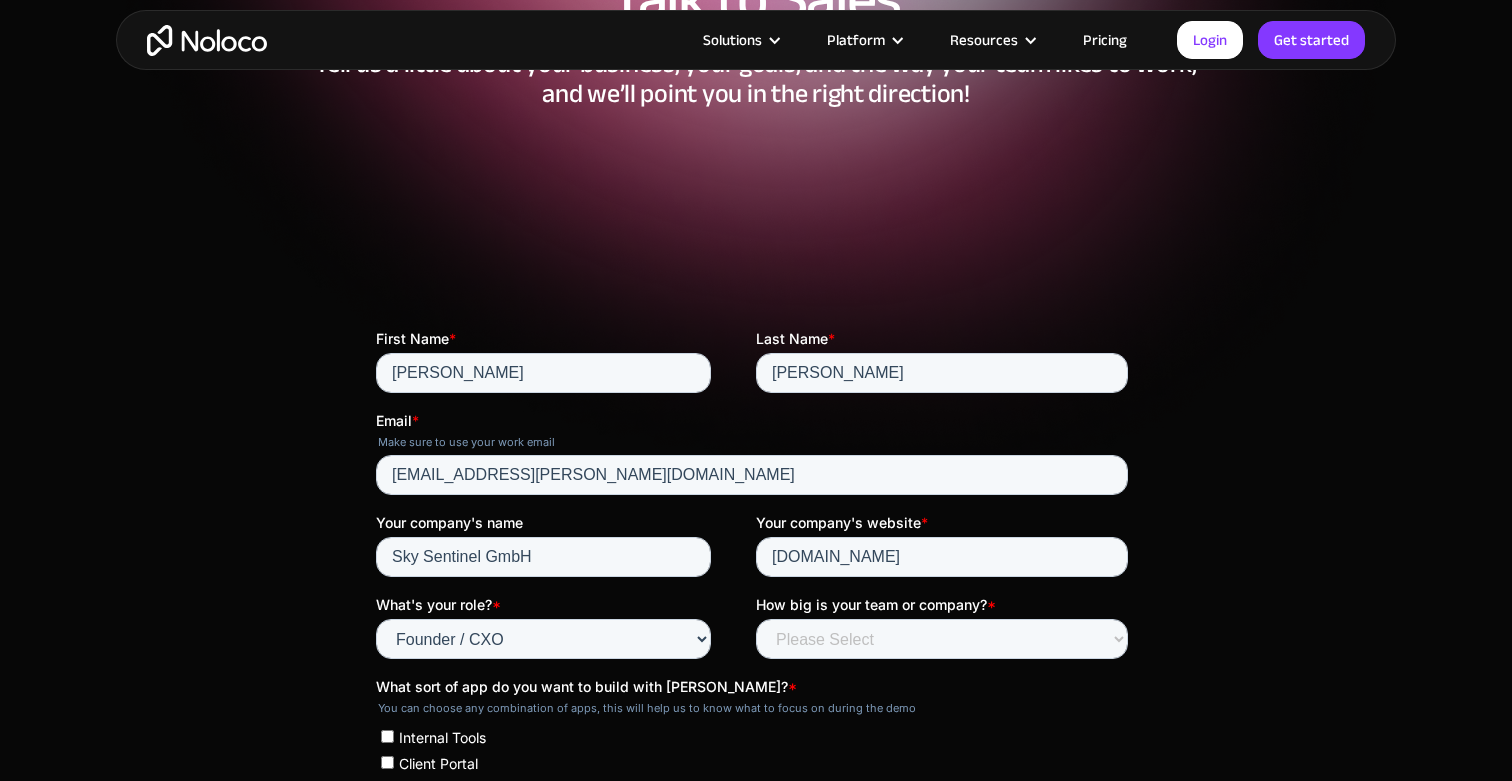 click on "What's your role? * Please Select Founder / CXO IT / Engineering Product / Project Management Finance / Accounting Customer Support Operations Human Resources Sales & Marketing Other How big is your team or company? * Please Select Less than 10 10 - 25 25 - 50 50 - 100 More than 100" at bounding box center (756, 636) 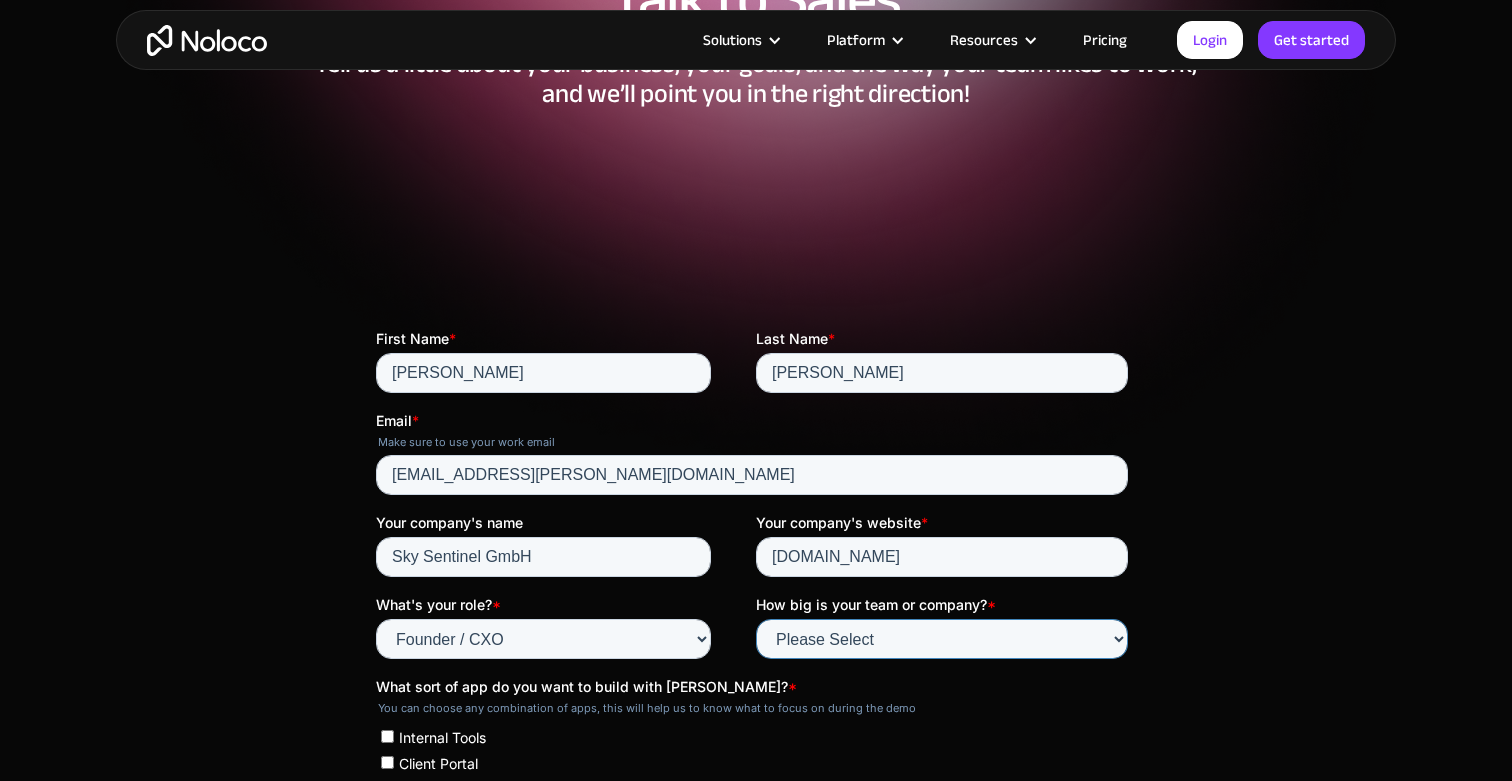 click on "Please Select Less than 10 10 - 25 25 - 50 50 - 100 More than 100" at bounding box center [942, 639] 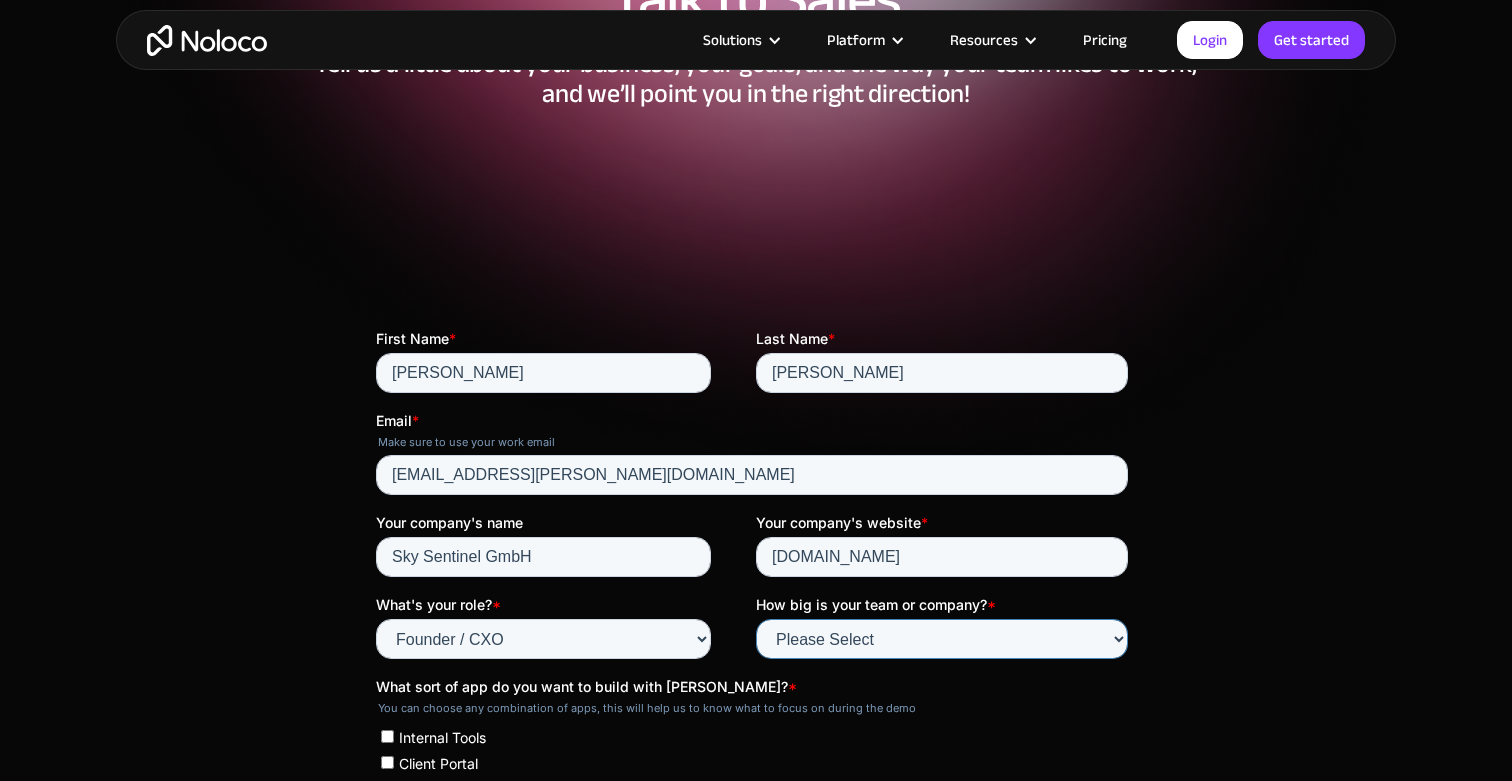 select on "Less than 10" 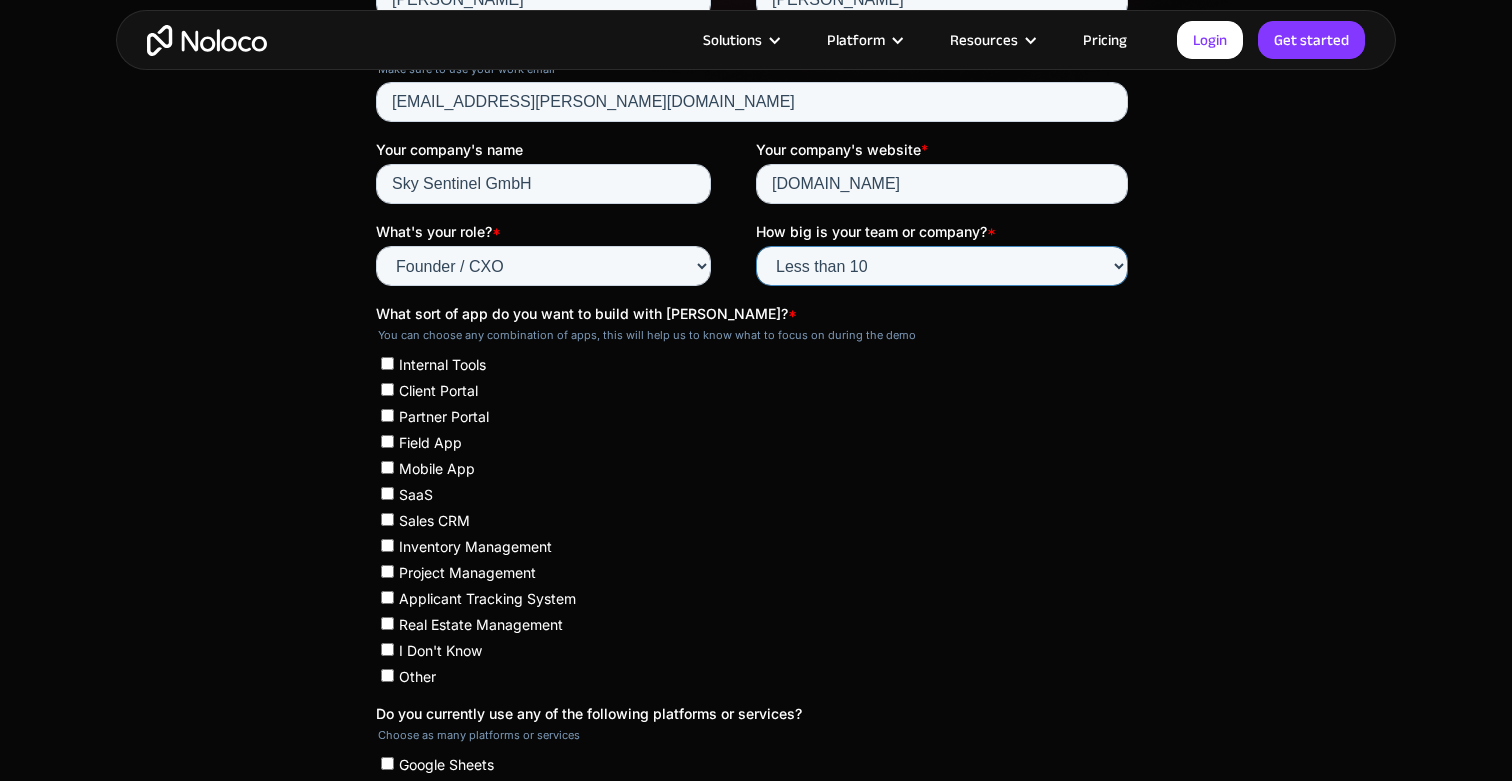 scroll, scrollTop: 666, scrollLeft: 0, axis: vertical 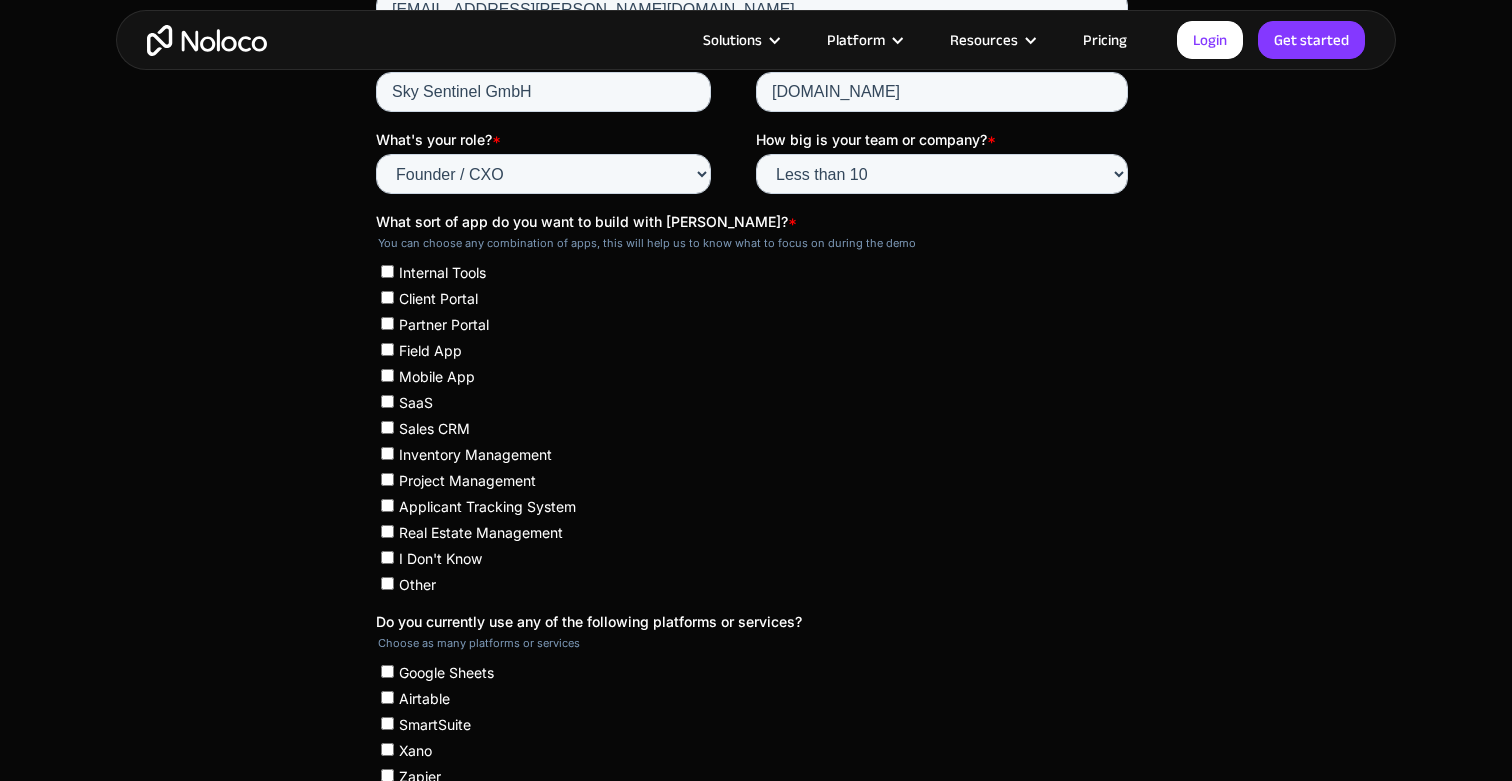 click on "Client Portal" at bounding box center (438, 298) 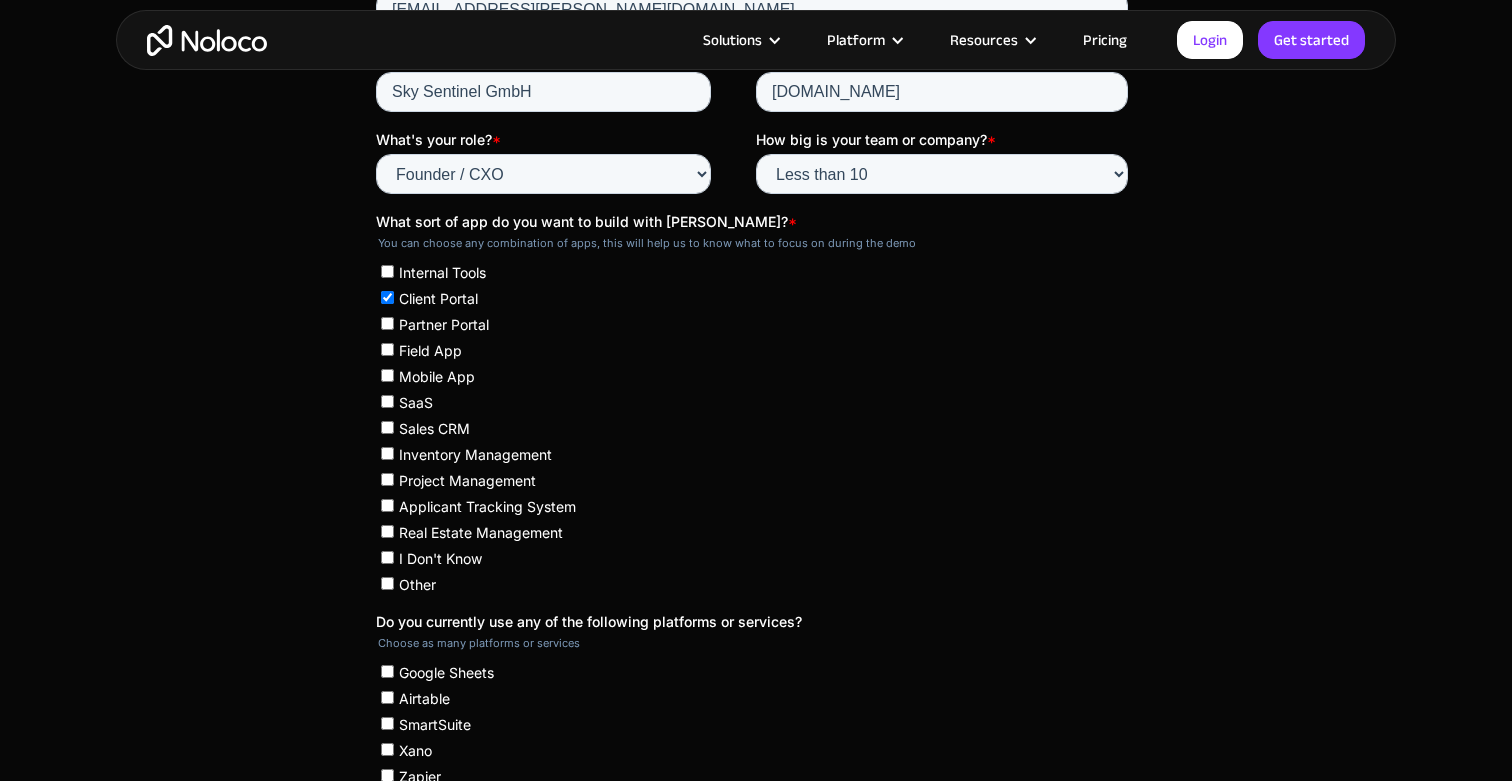 checkbox on "true" 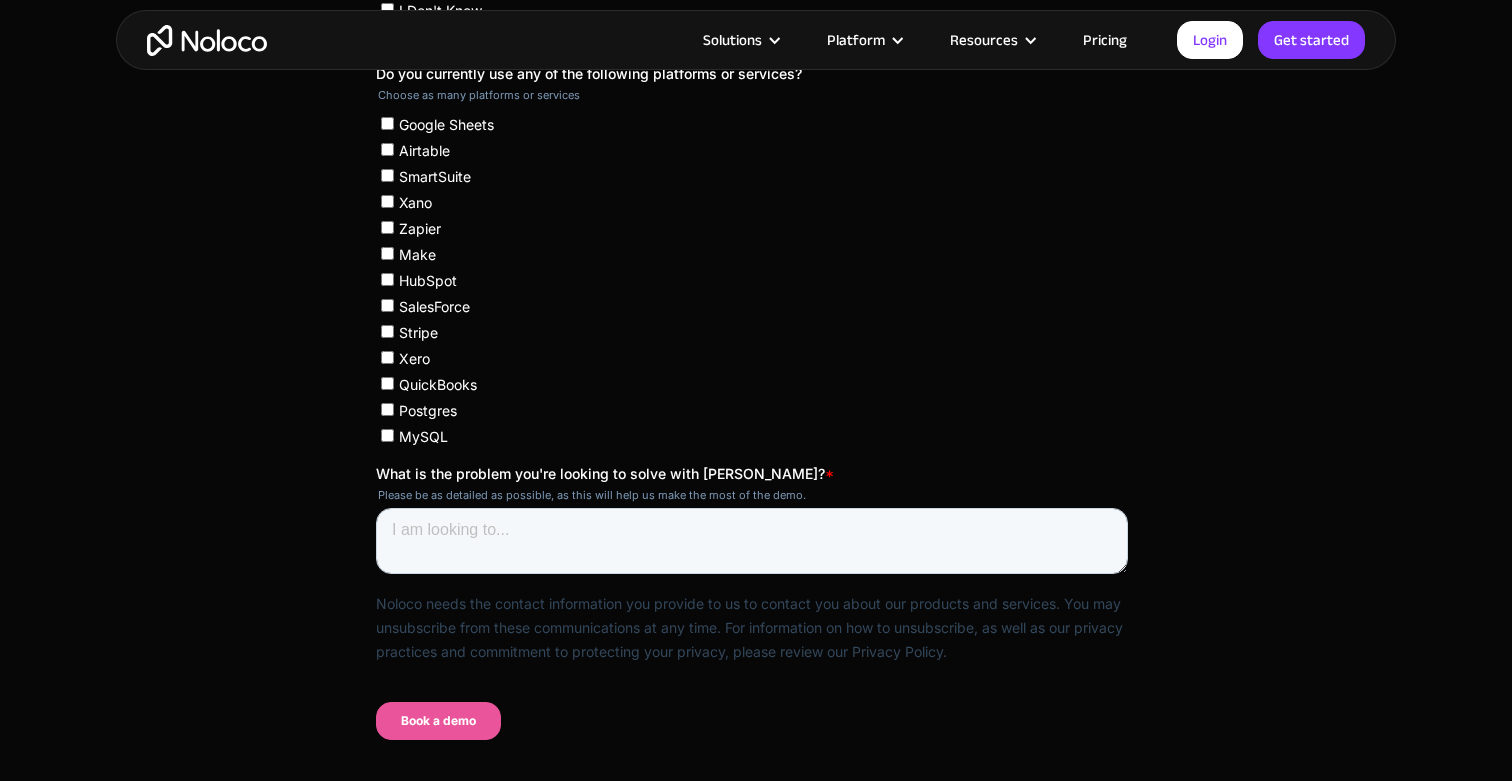 scroll, scrollTop: 1399, scrollLeft: 0, axis: vertical 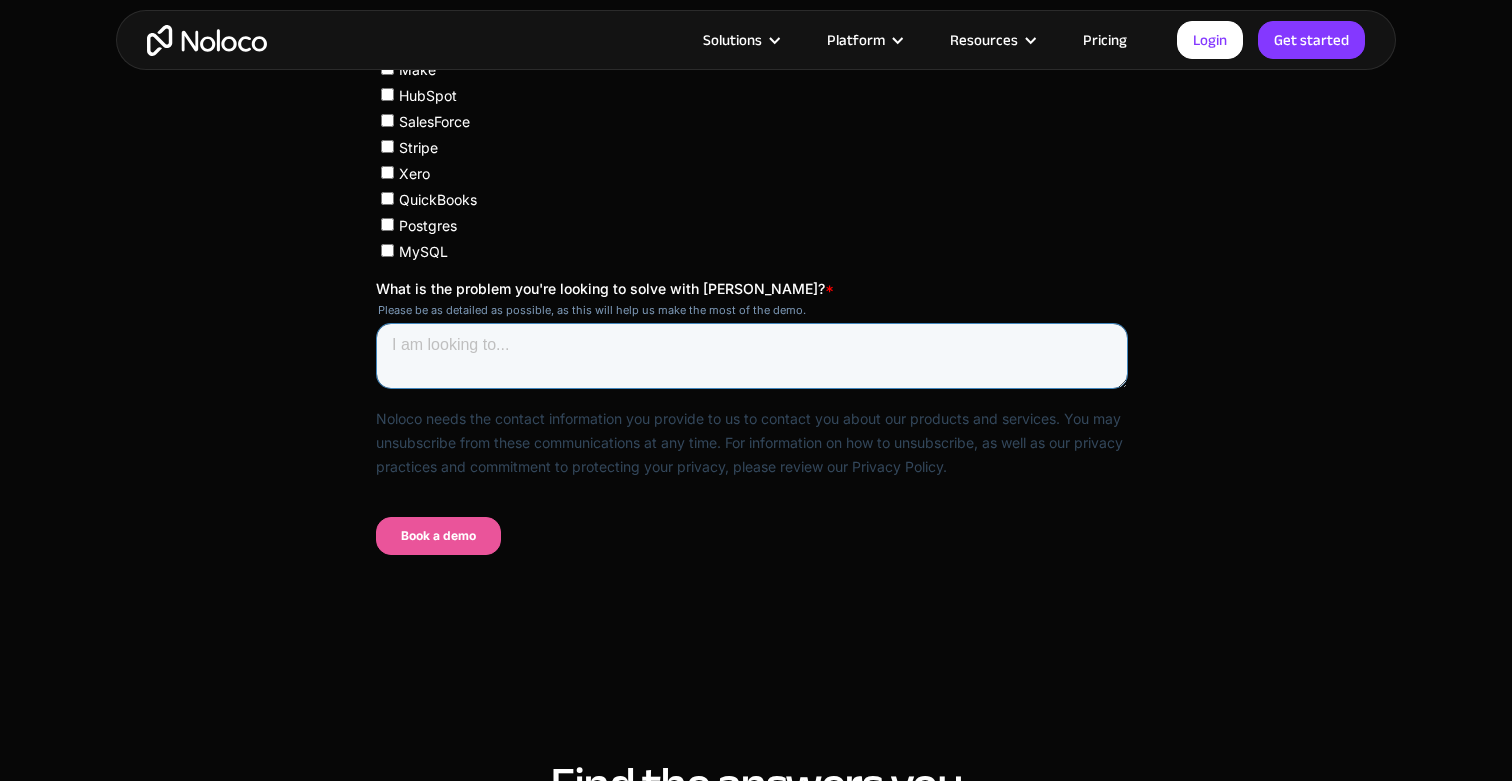 click on "What is the problem you're looking to solve with Noloco? *" at bounding box center (752, 356) 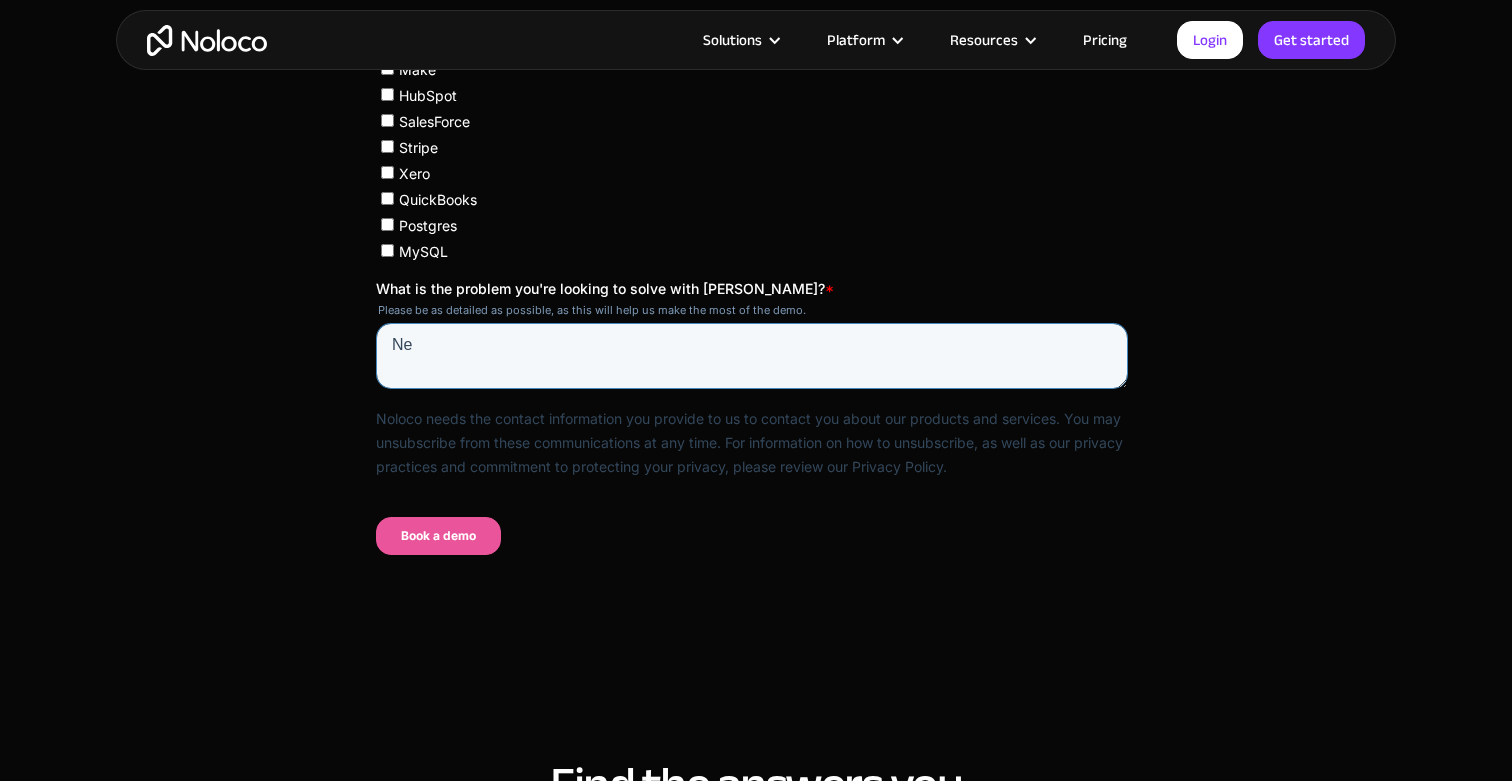 type on "N" 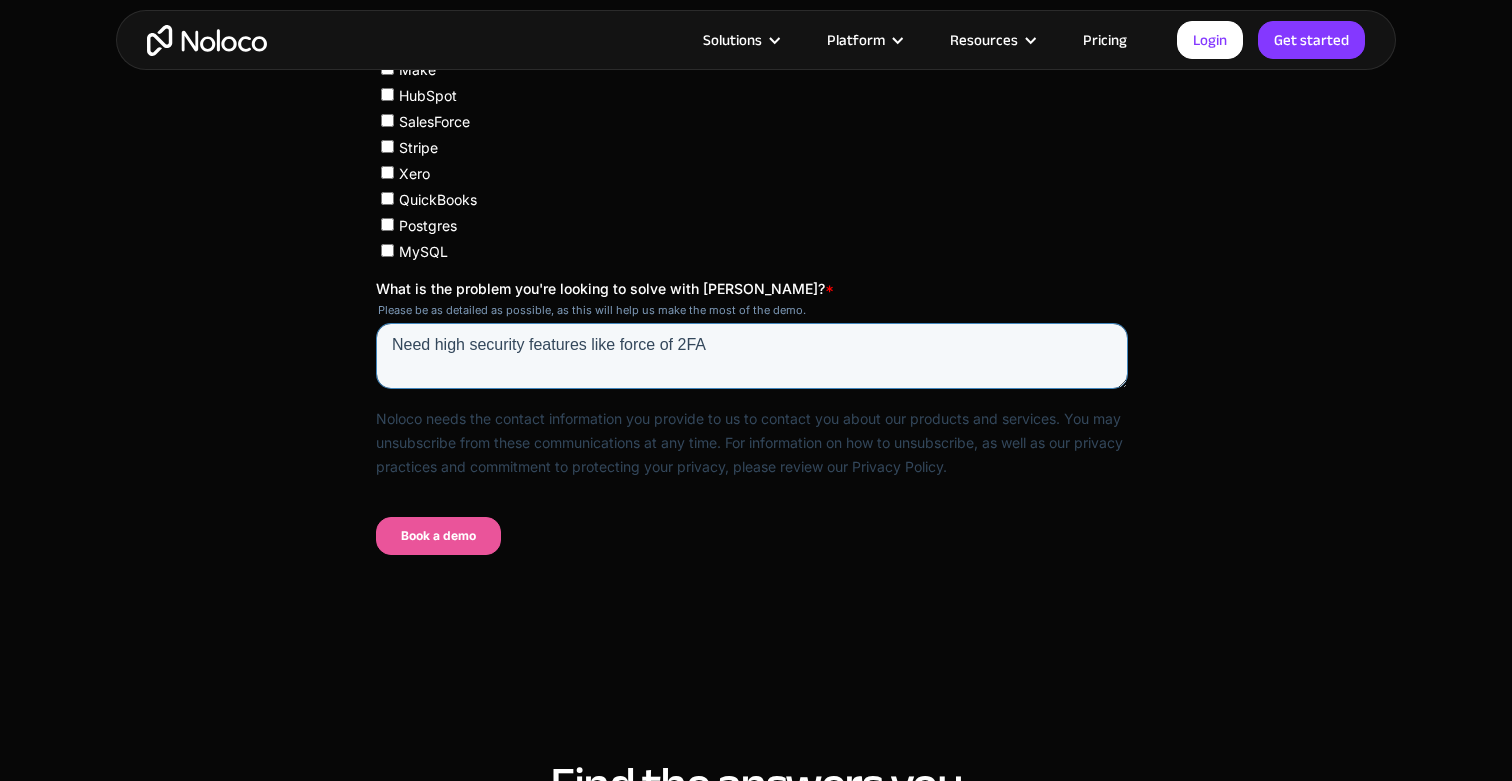 type on "Need high security features like force of 2FA" 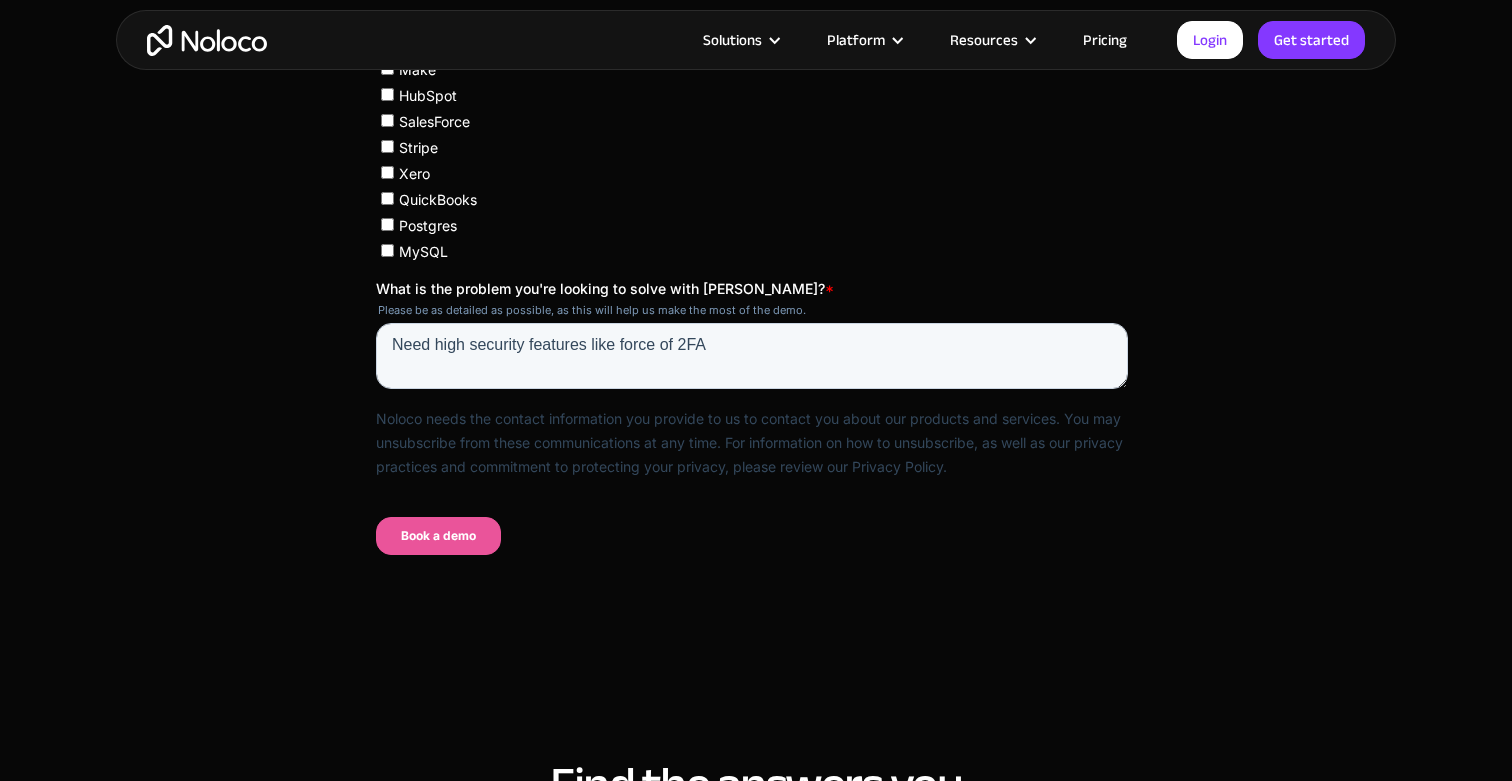 click on "Book a demo" at bounding box center (438, 536) 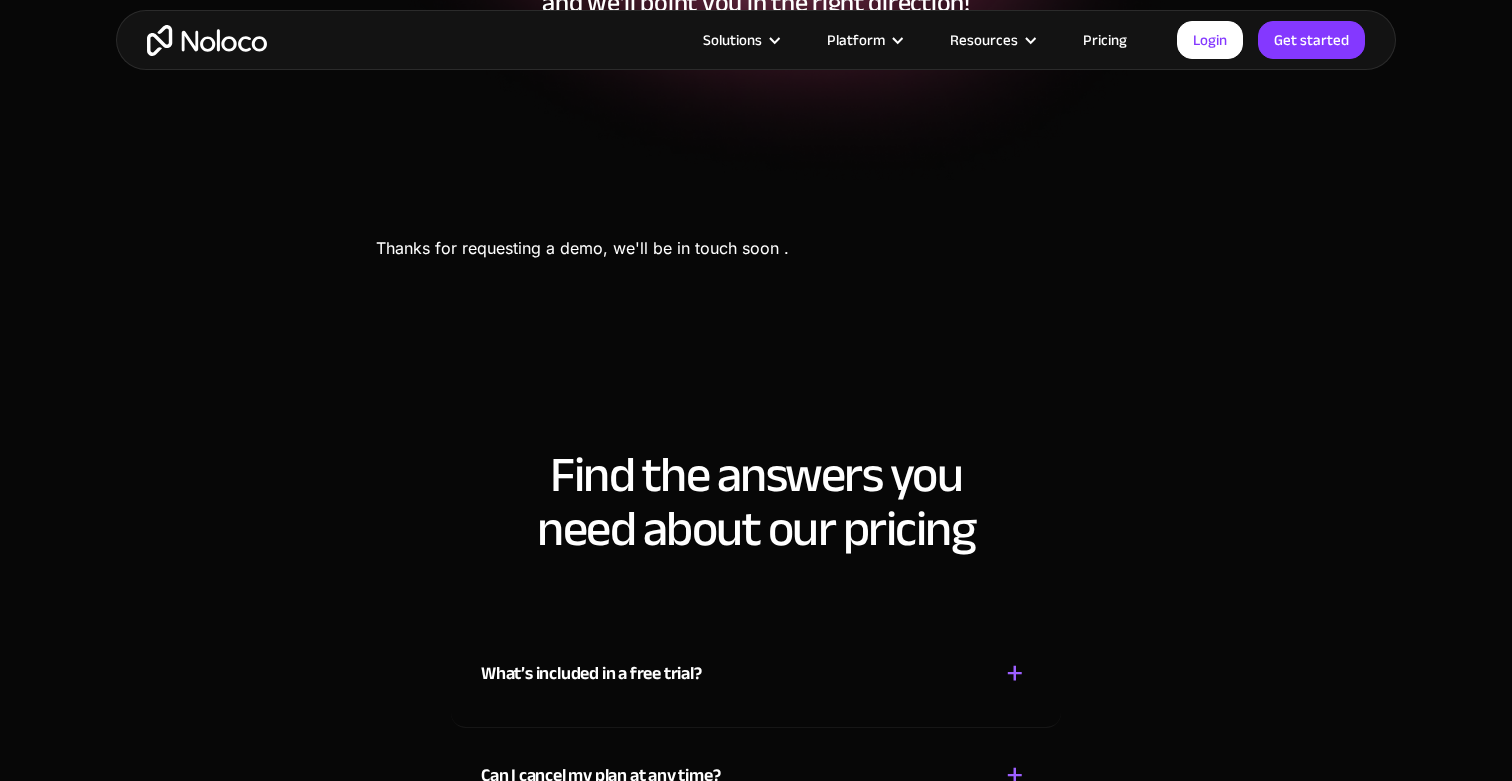 scroll, scrollTop: 76, scrollLeft: 0, axis: vertical 